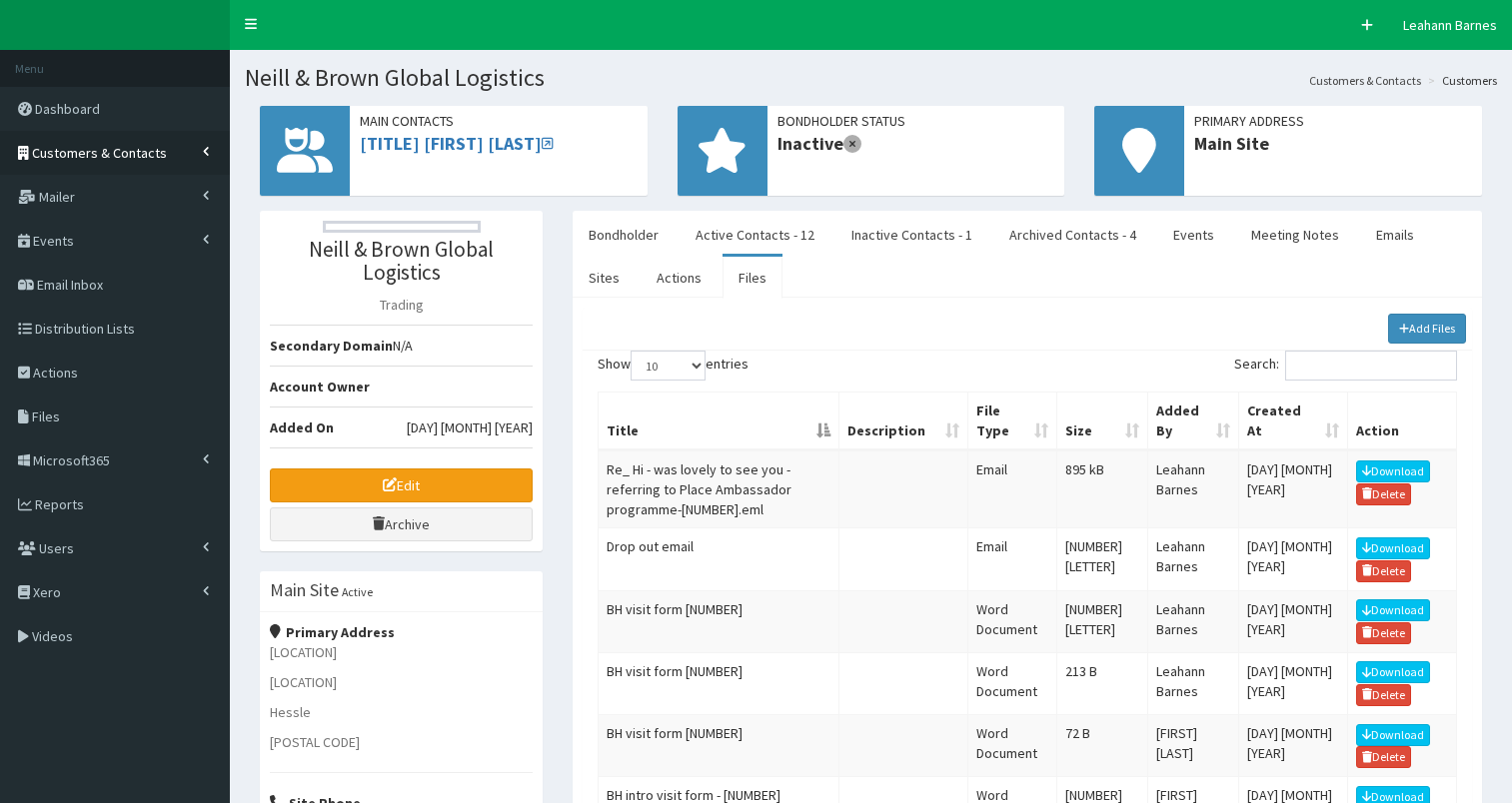 scroll, scrollTop: 0, scrollLeft: 0, axis: both 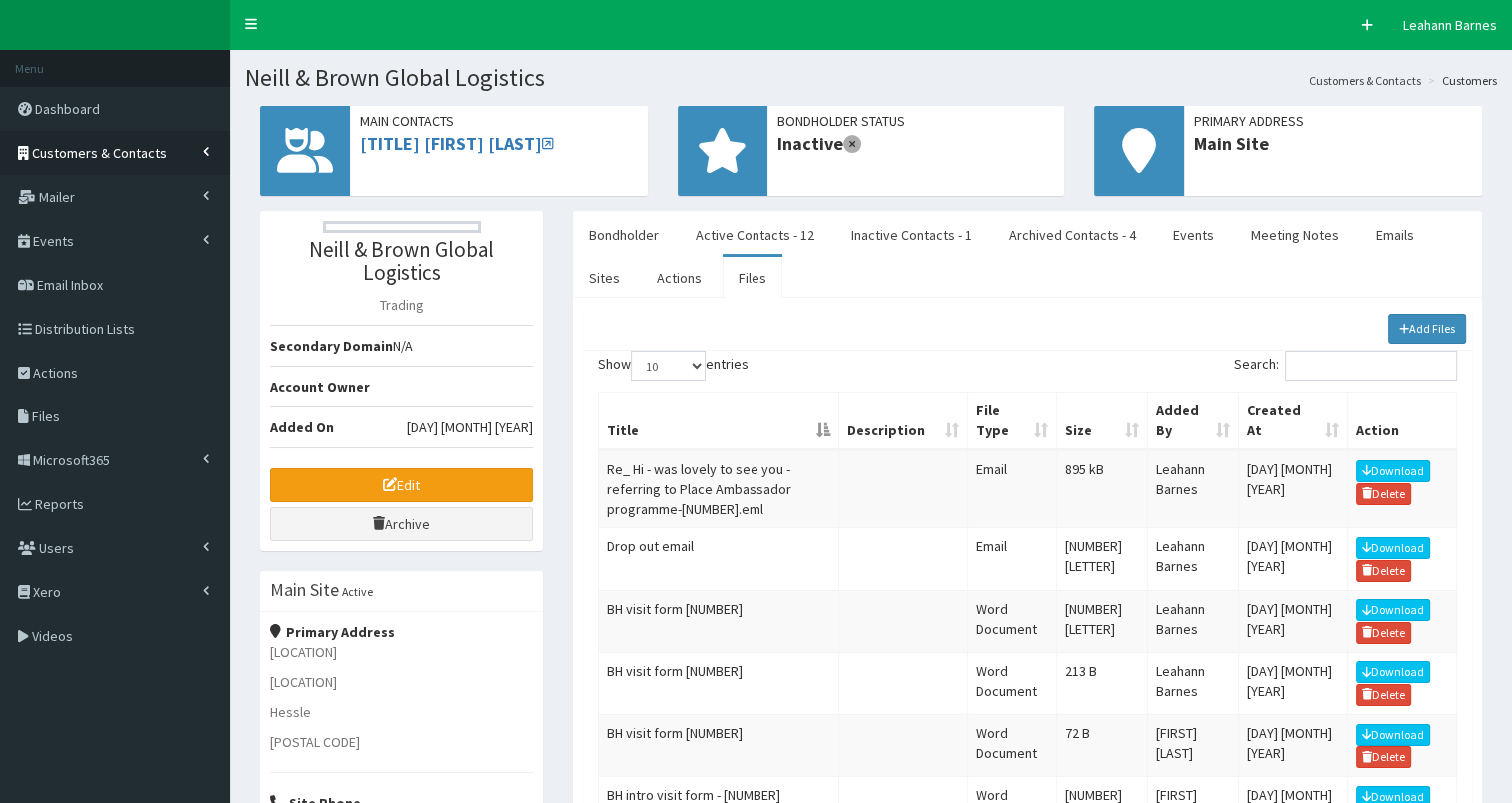 click on "Customers & Contacts" at bounding box center [99, 153] 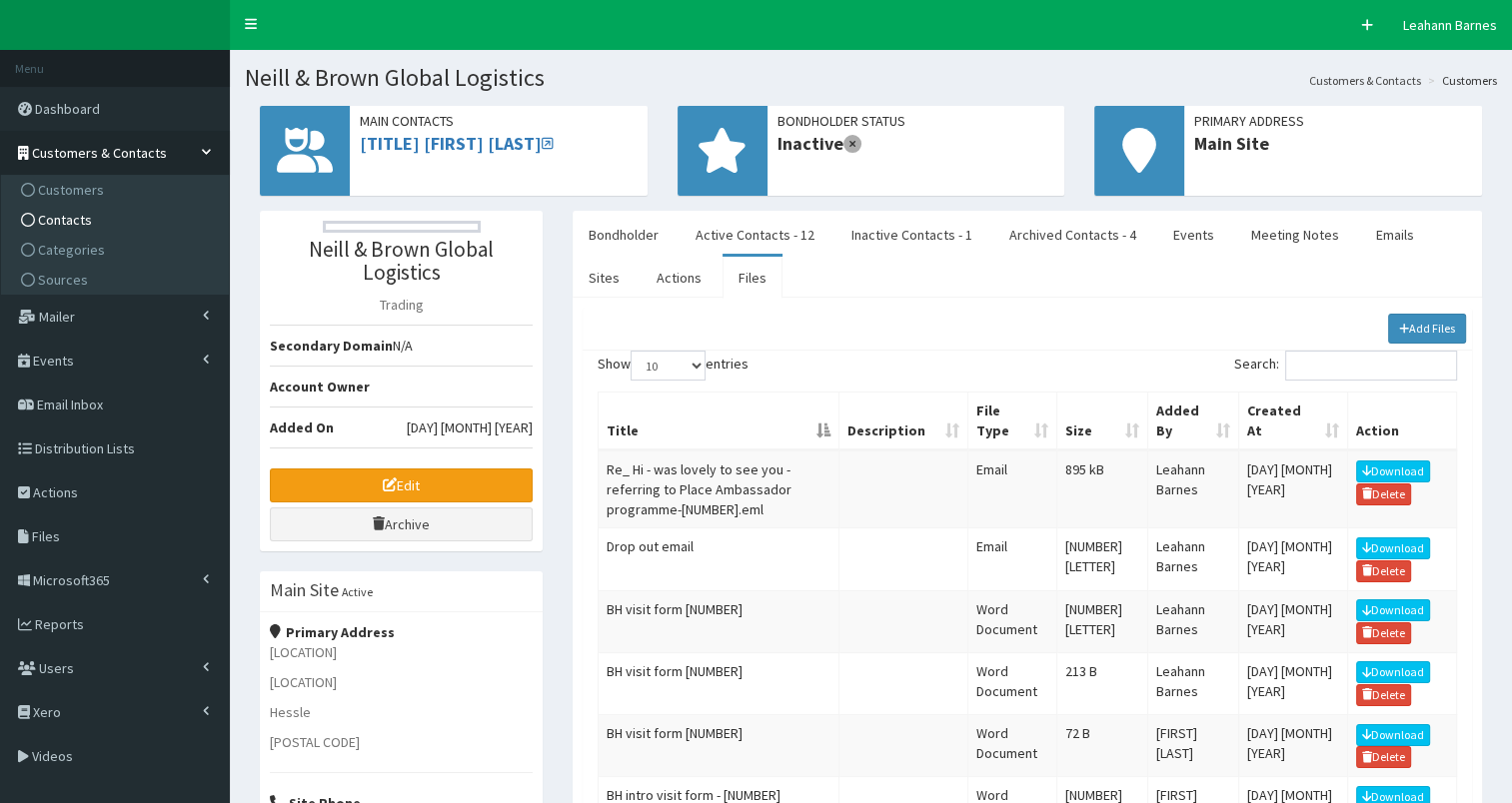 click on "Contacts" at bounding box center (117, 220) 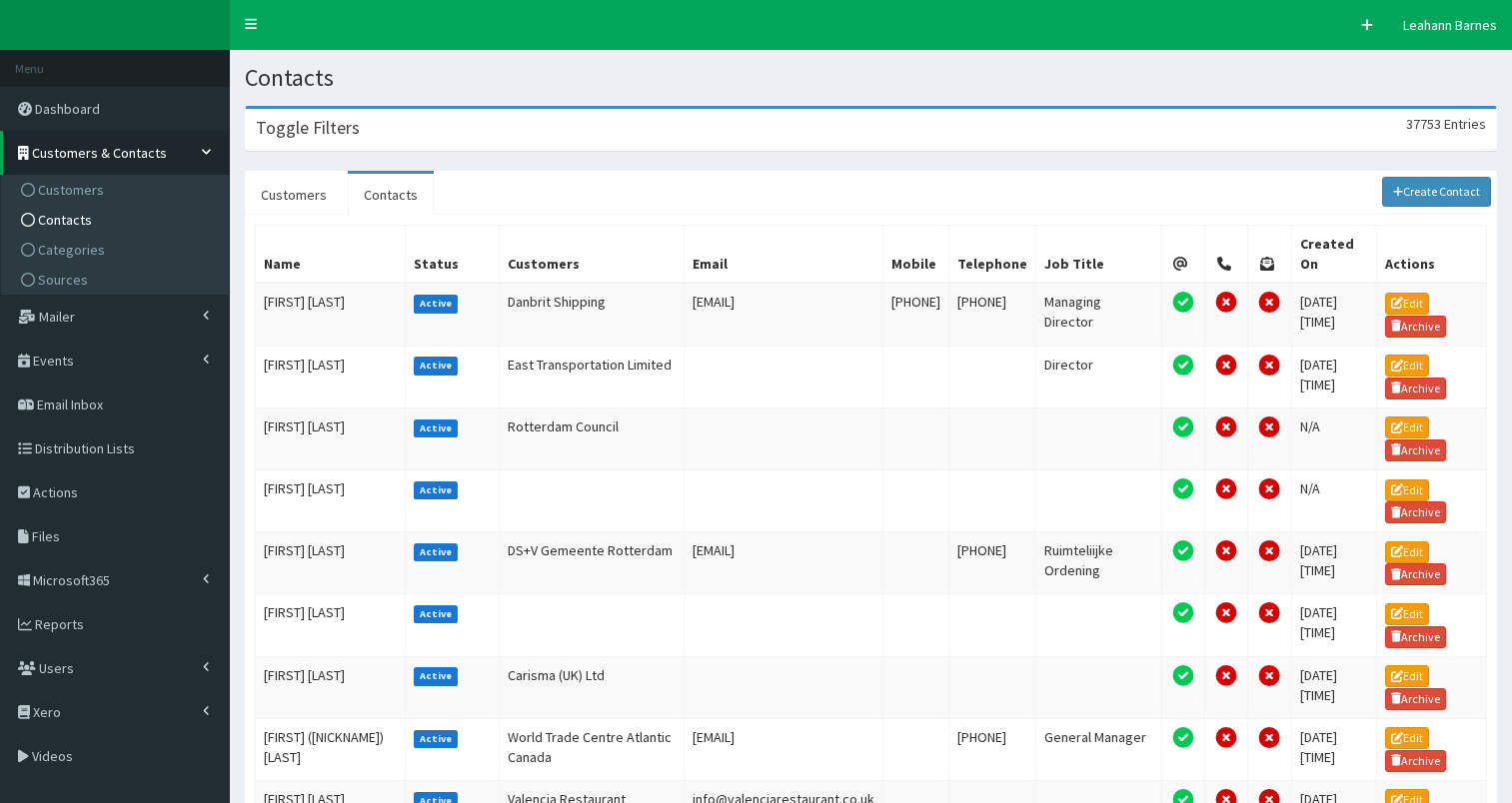 scroll, scrollTop: 0, scrollLeft: 0, axis: both 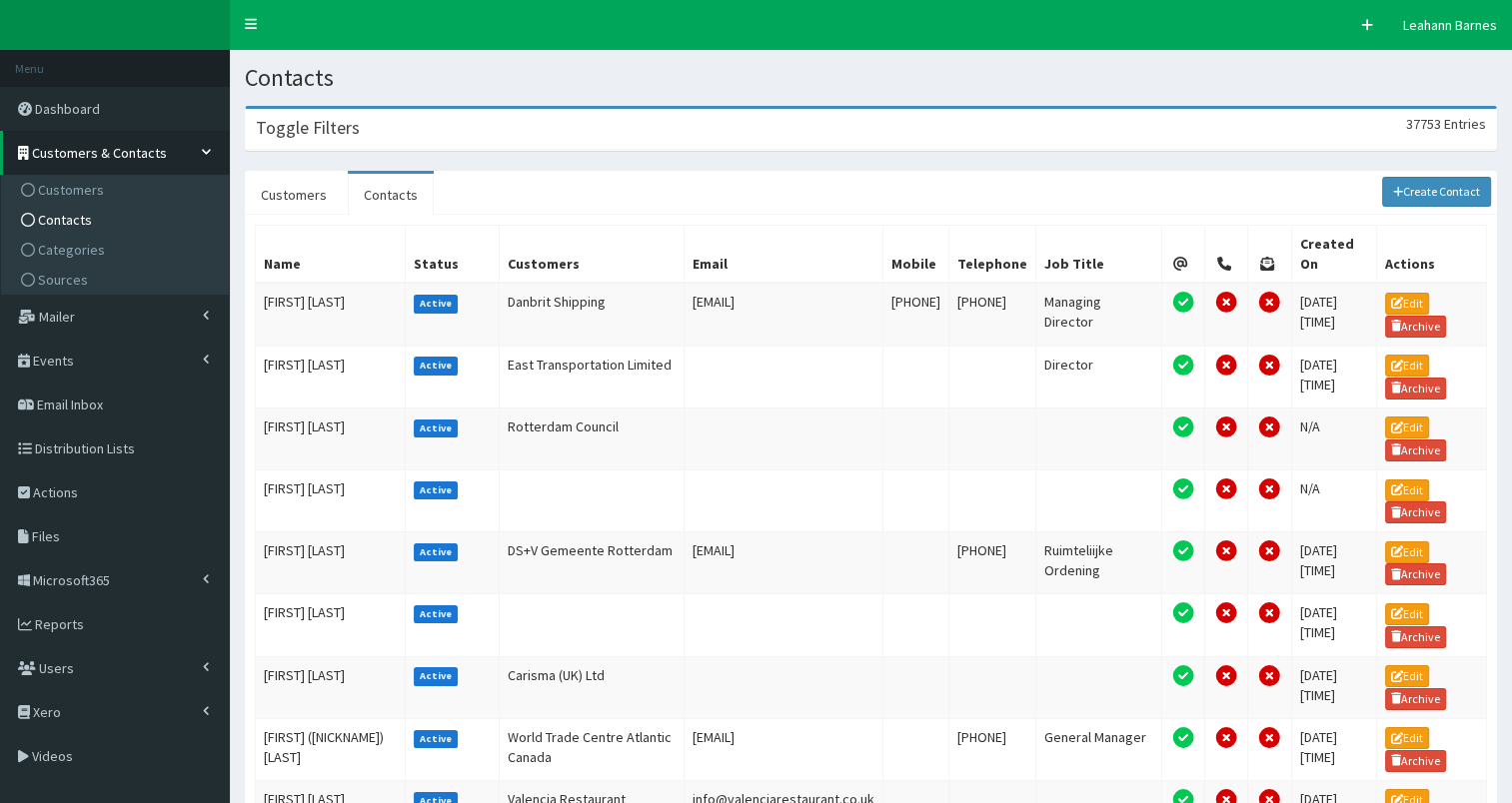 click on "Toggle Filters
37753   Entries" at bounding box center (870, 129) 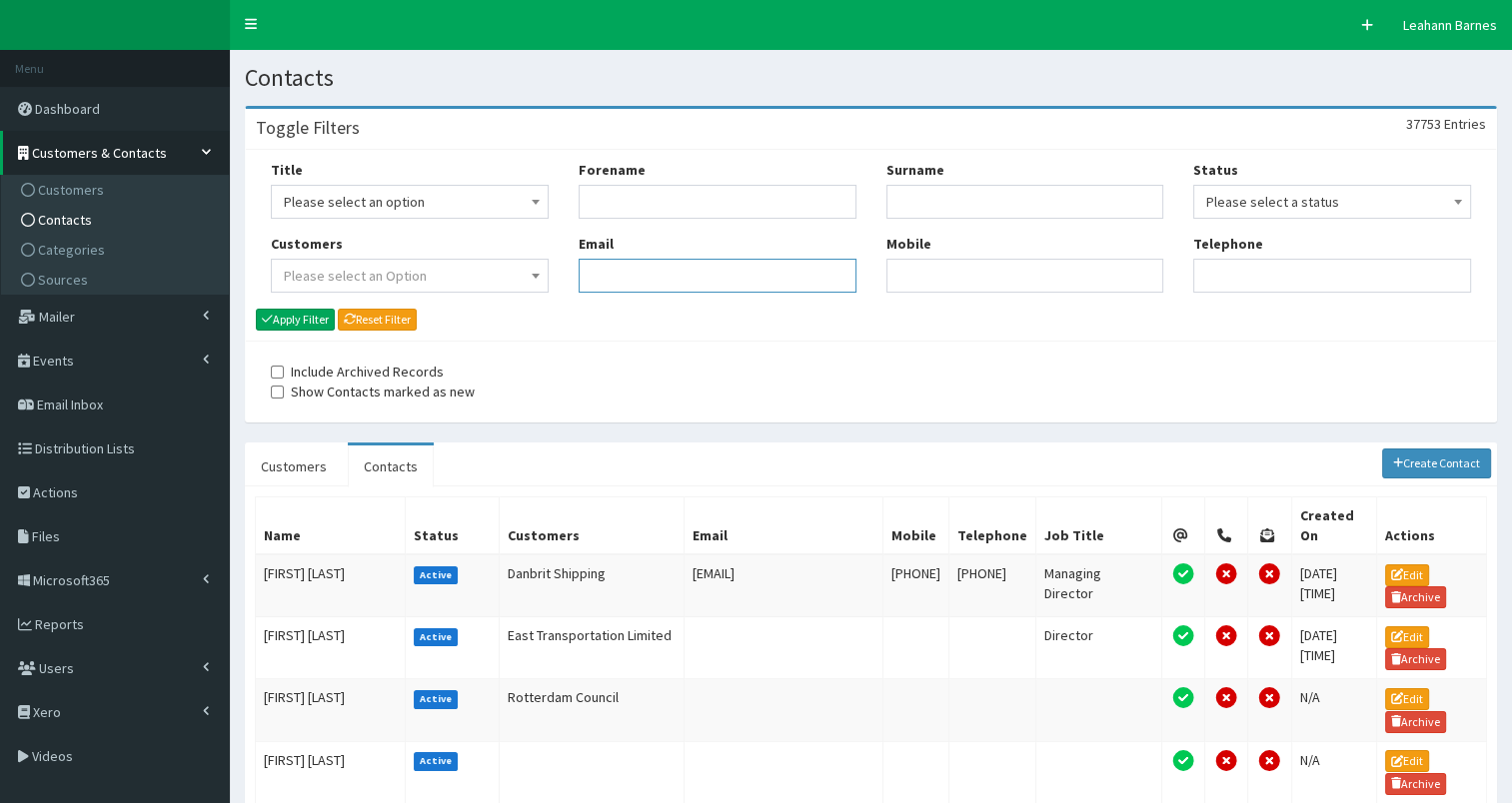 click on "Email" at bounding box center (718, 276) 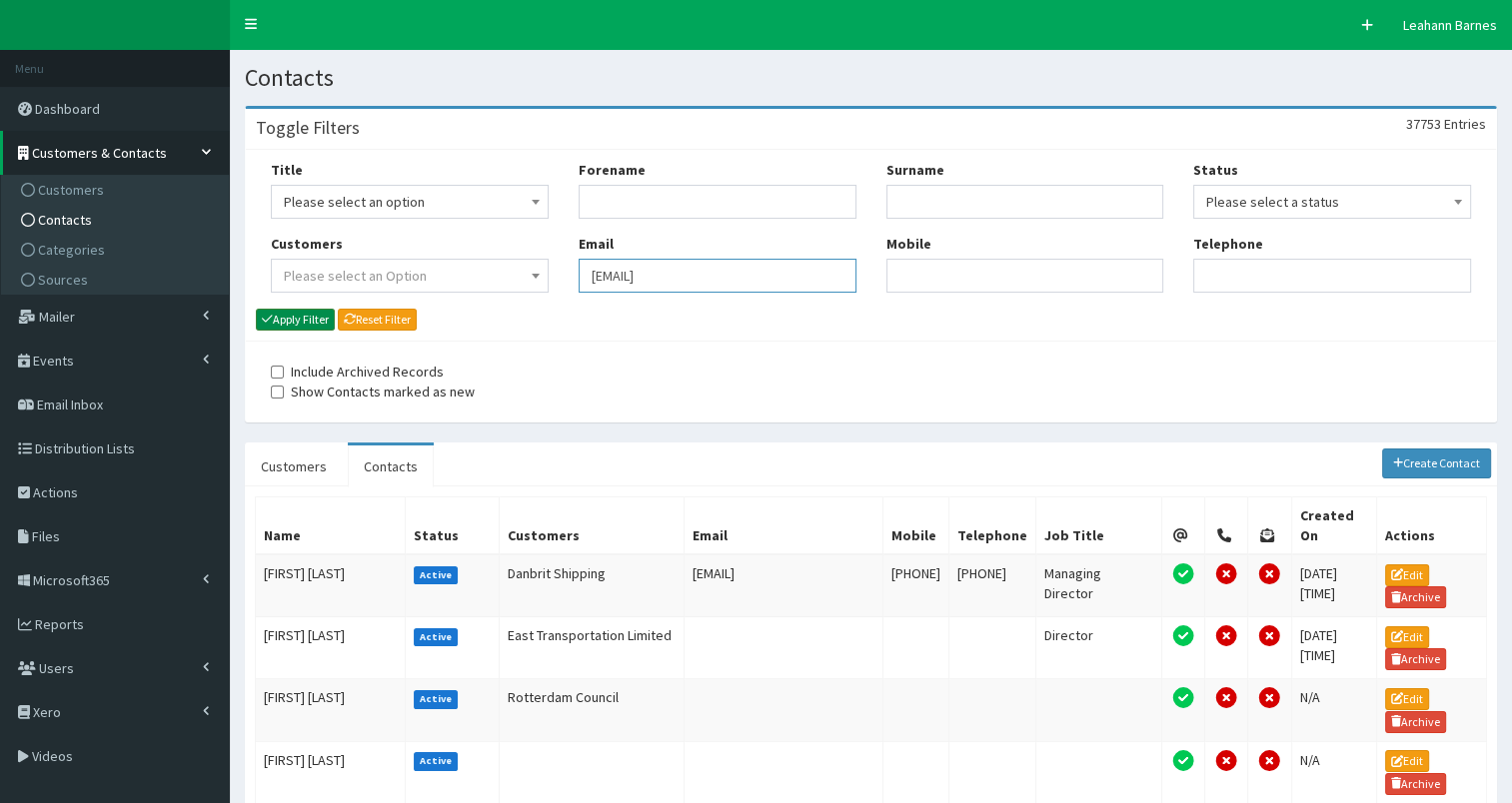 type on "[EMAIL]" 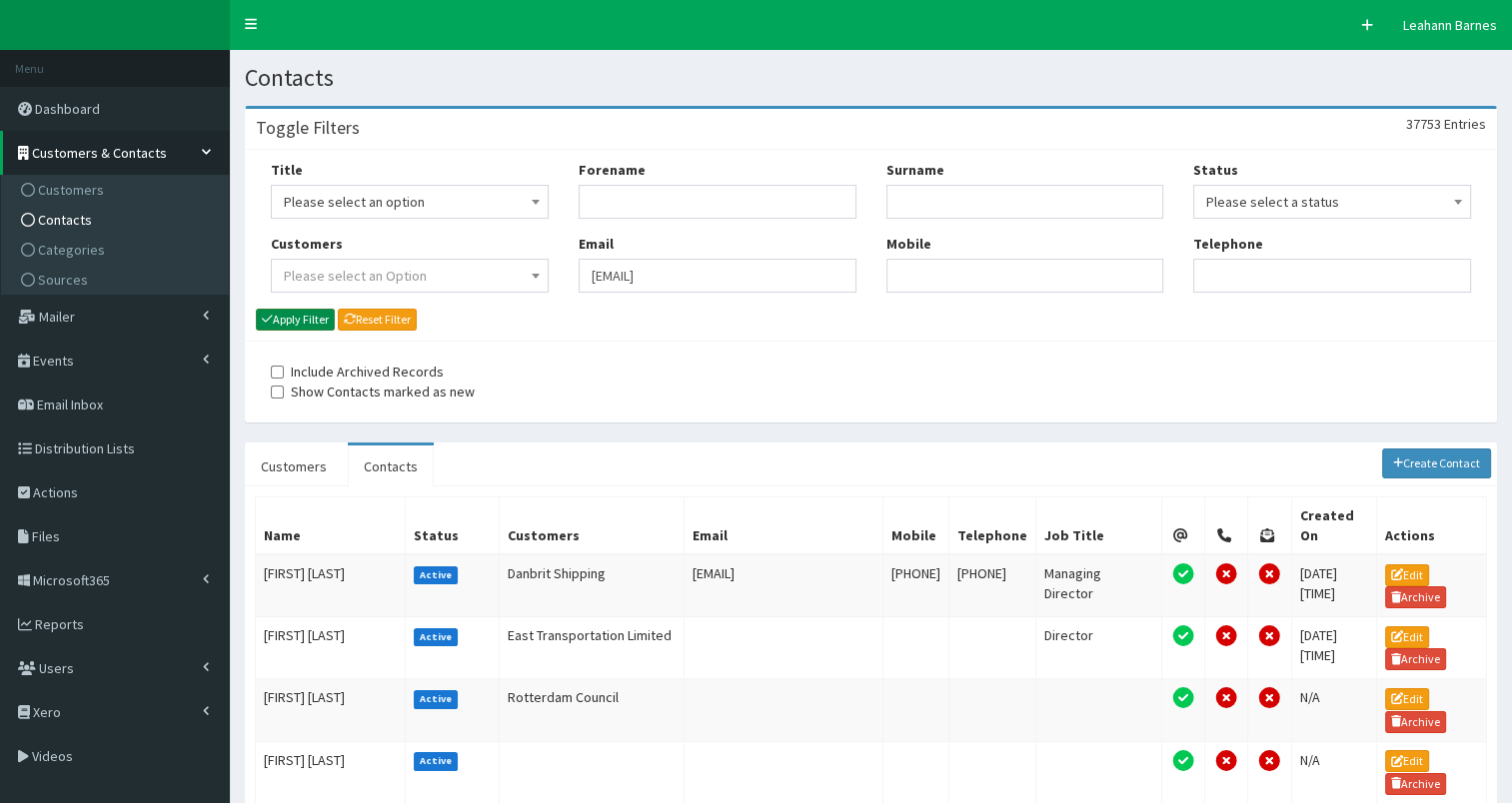 click on "Apply Filter" at bounding box center [295, 320] 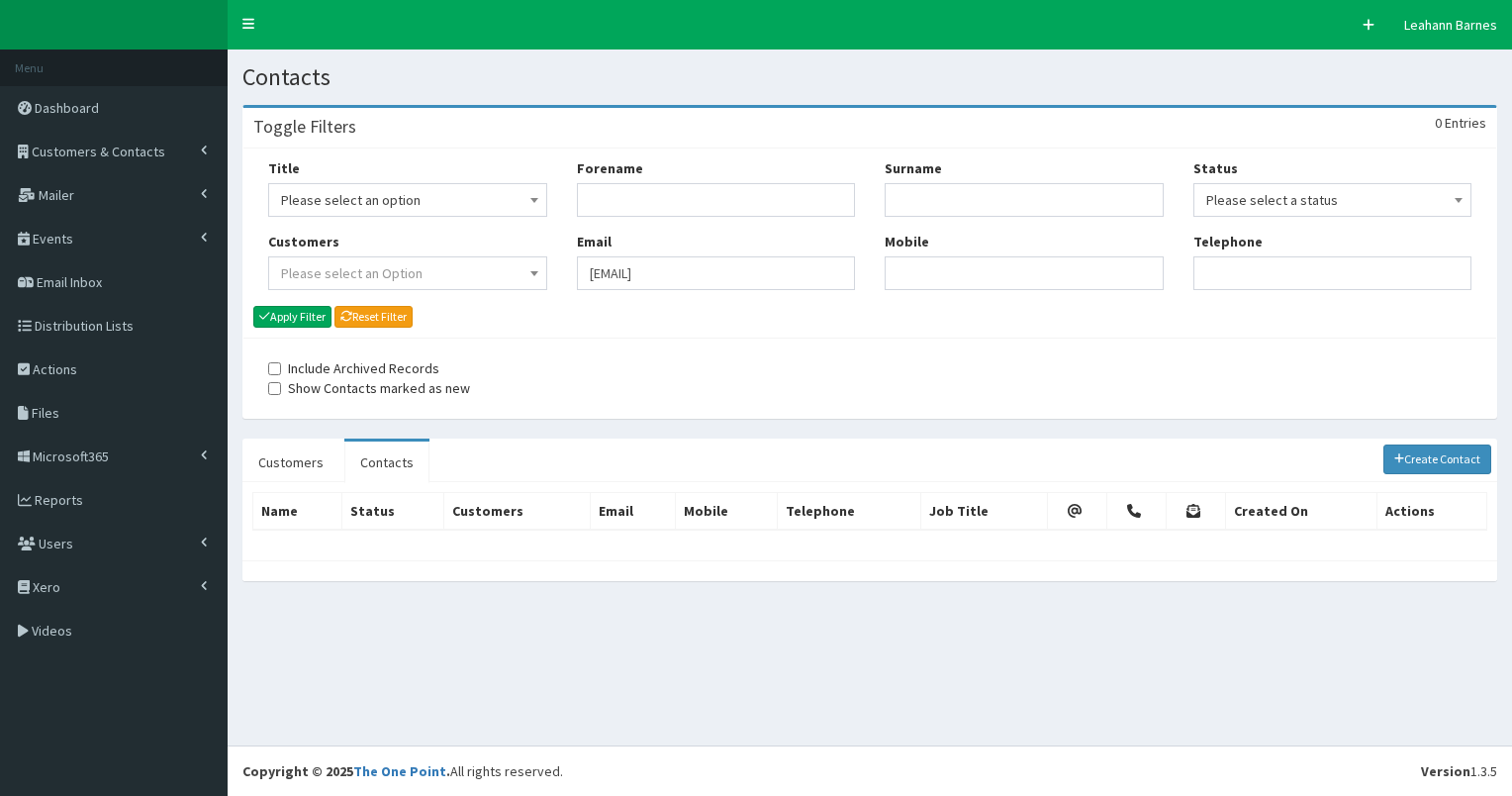 scroll, scrollTop: 0, scrollLeft: 0, axis: both 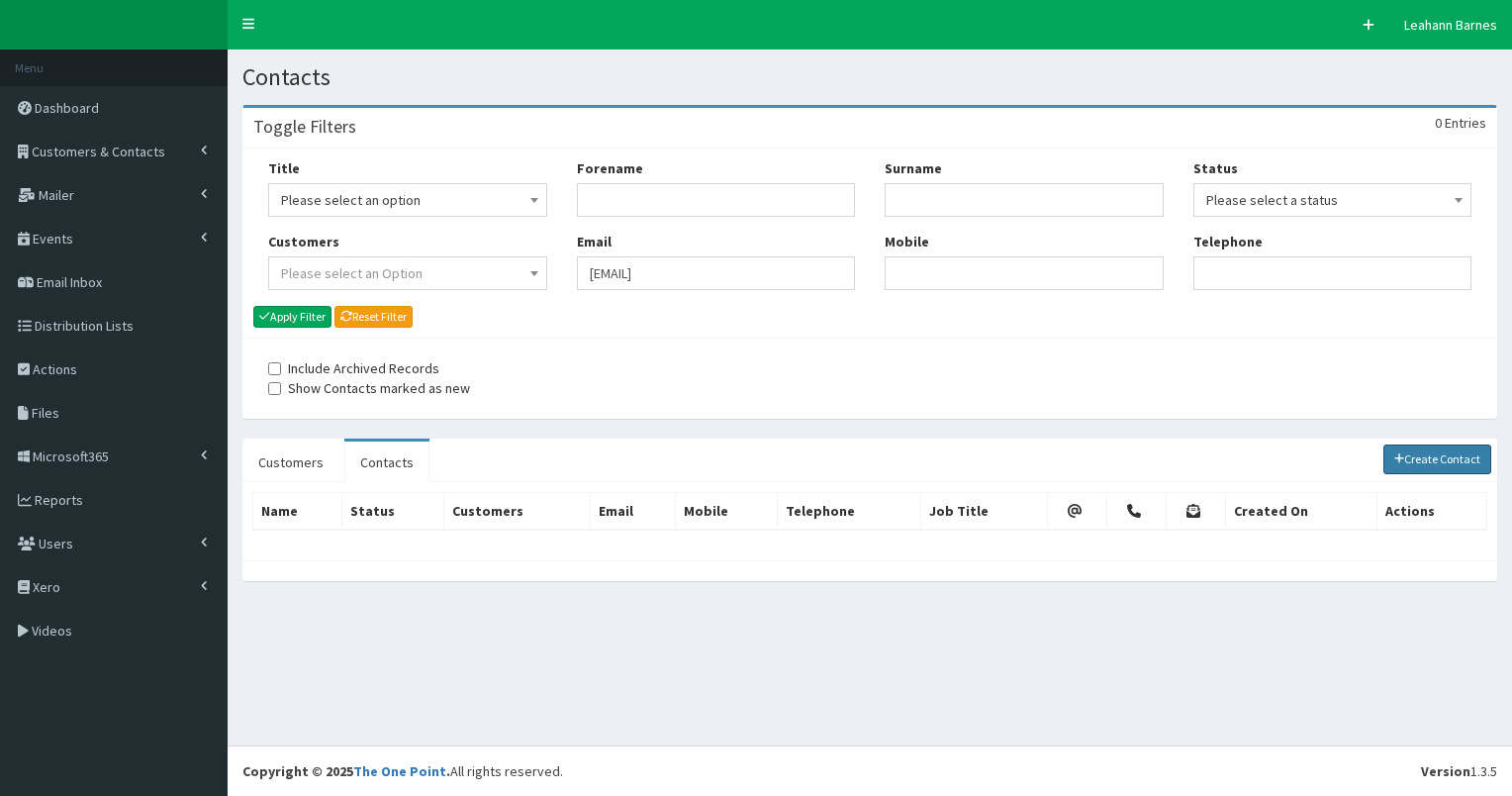 click on "Create Contact" at bounding box center (1438, 459) 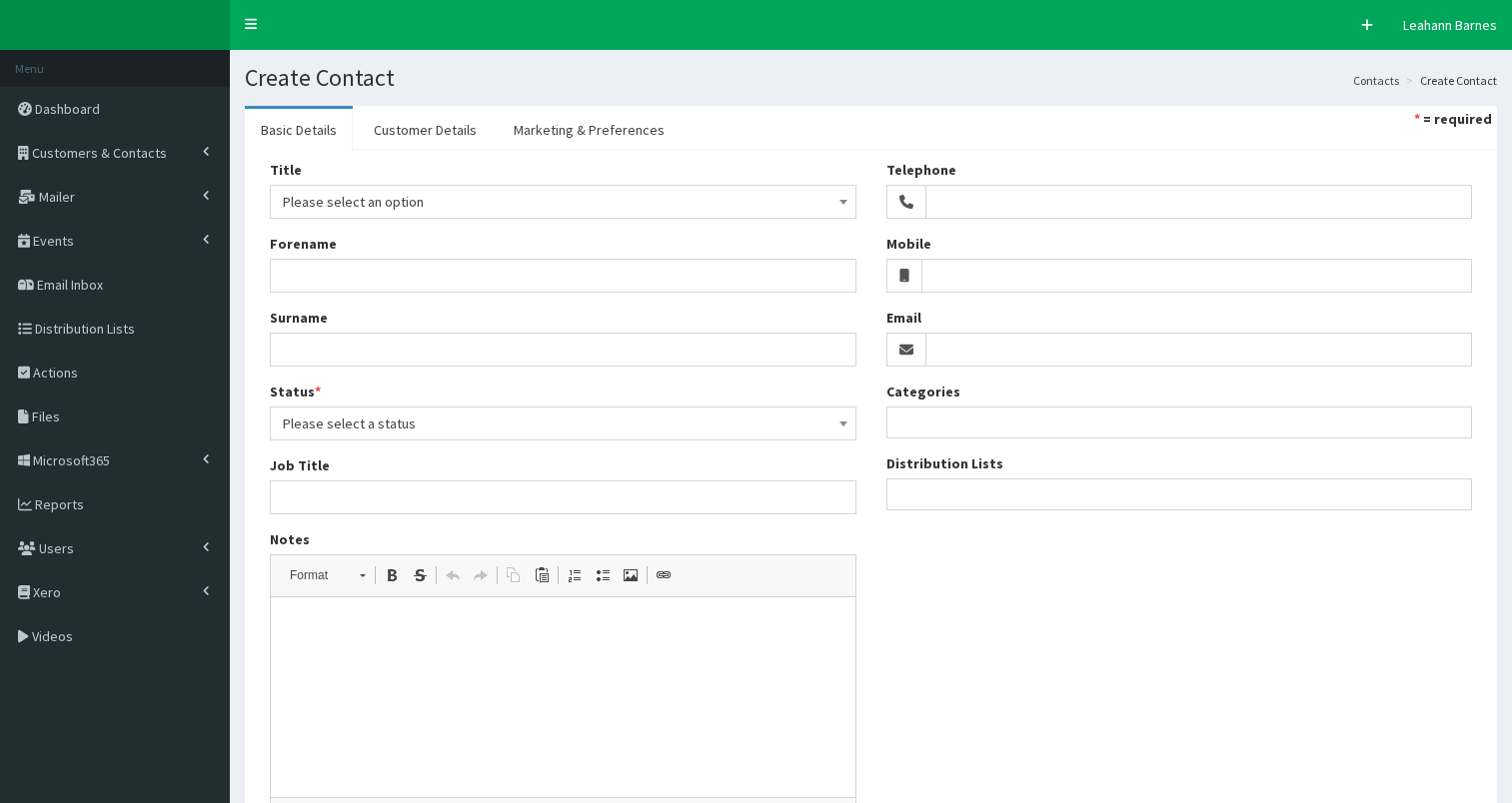 select 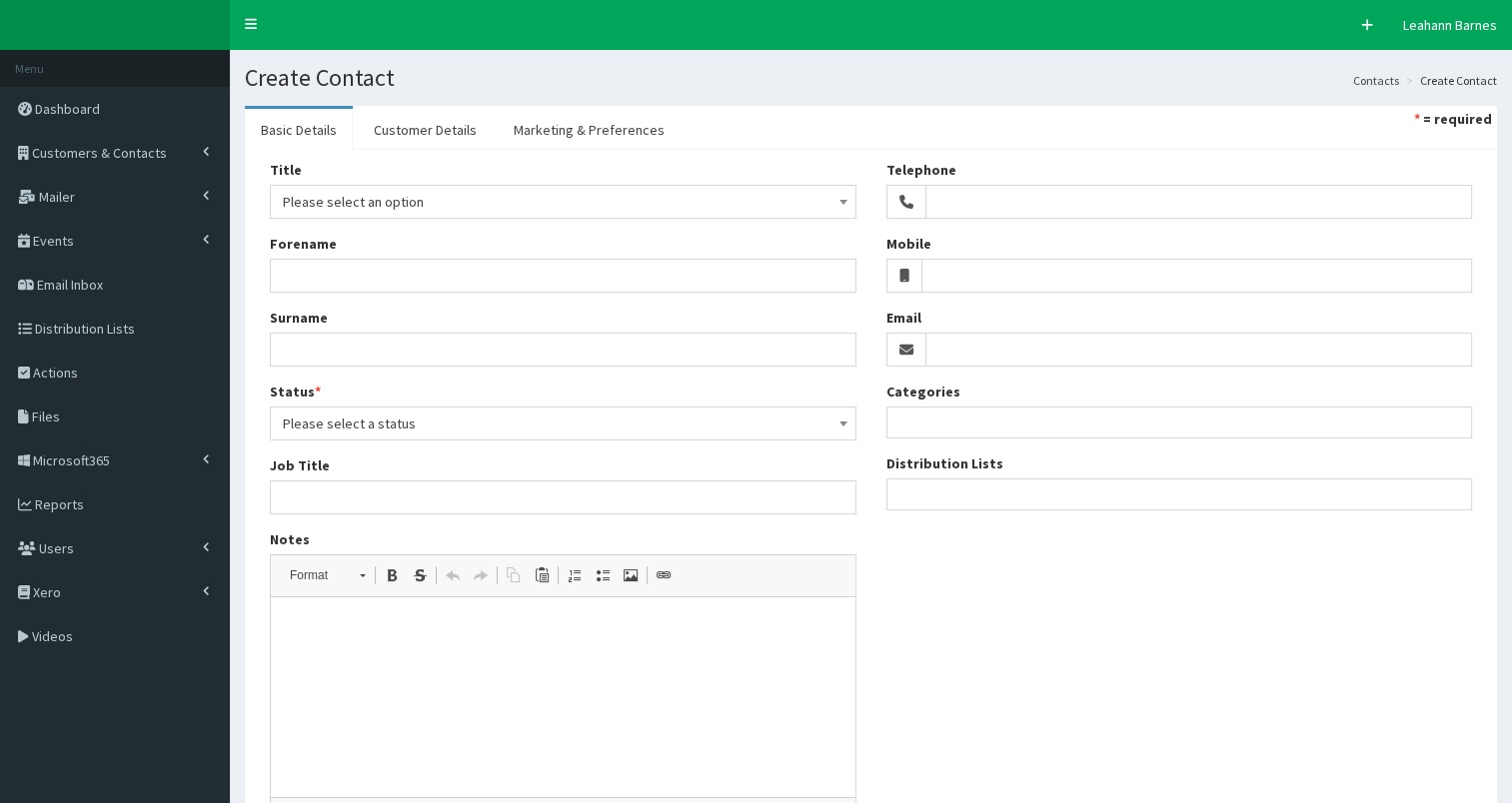 scroll, scrollTop: 0, scrollLeft: 0, axis: both 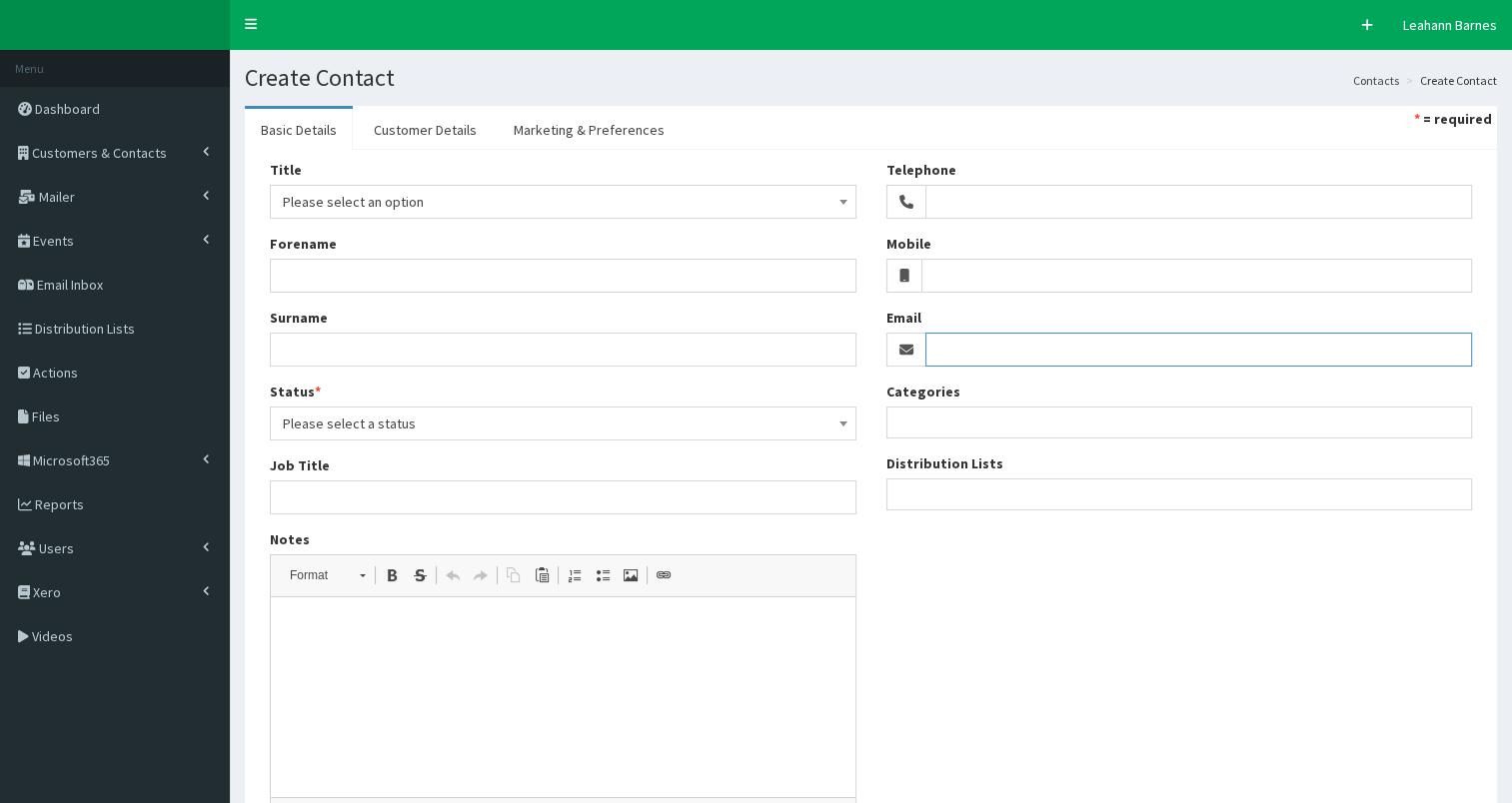 click on "Email" at bounding box center [1199, 350] 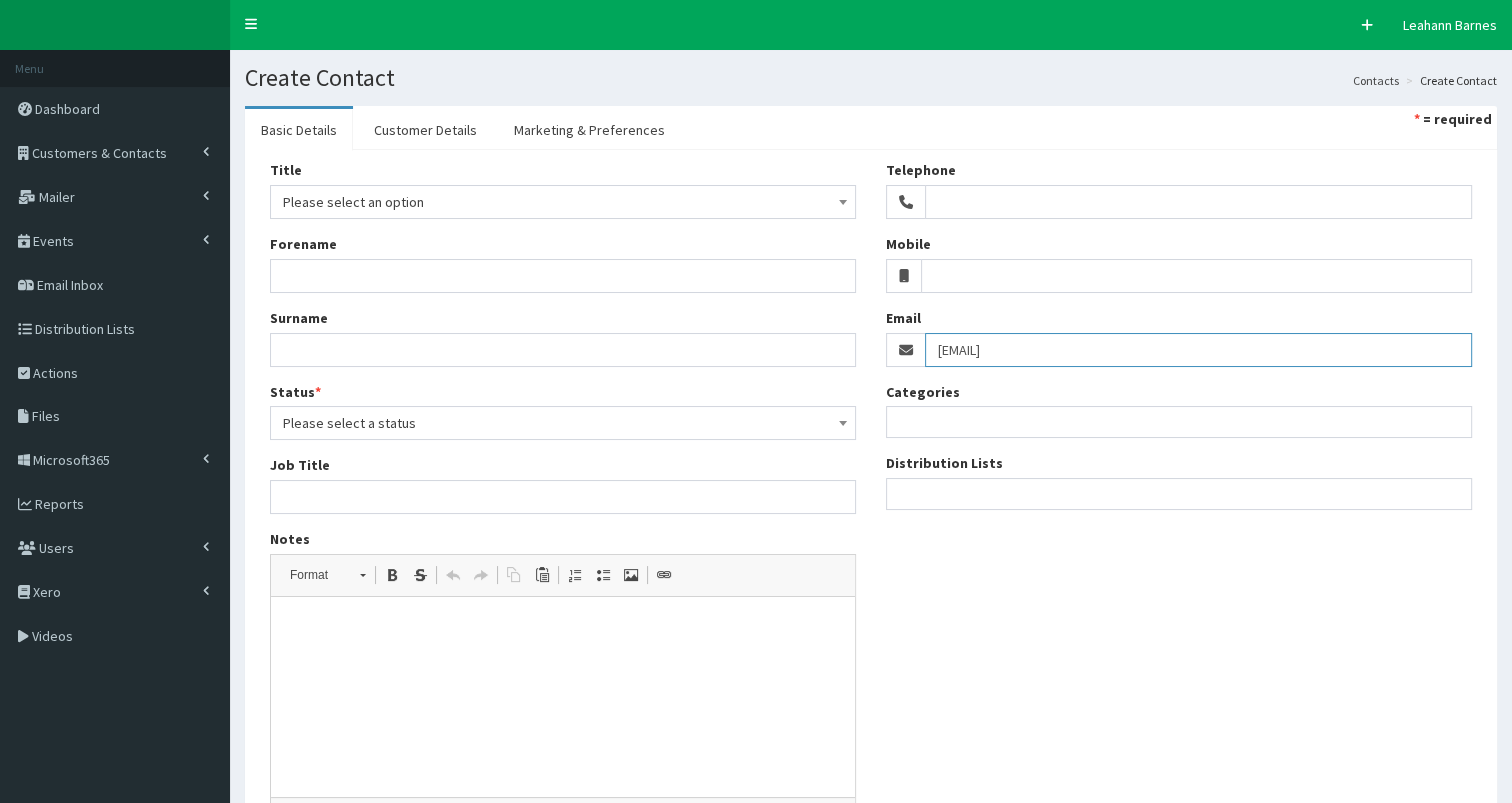 type on "[EMAIL]" 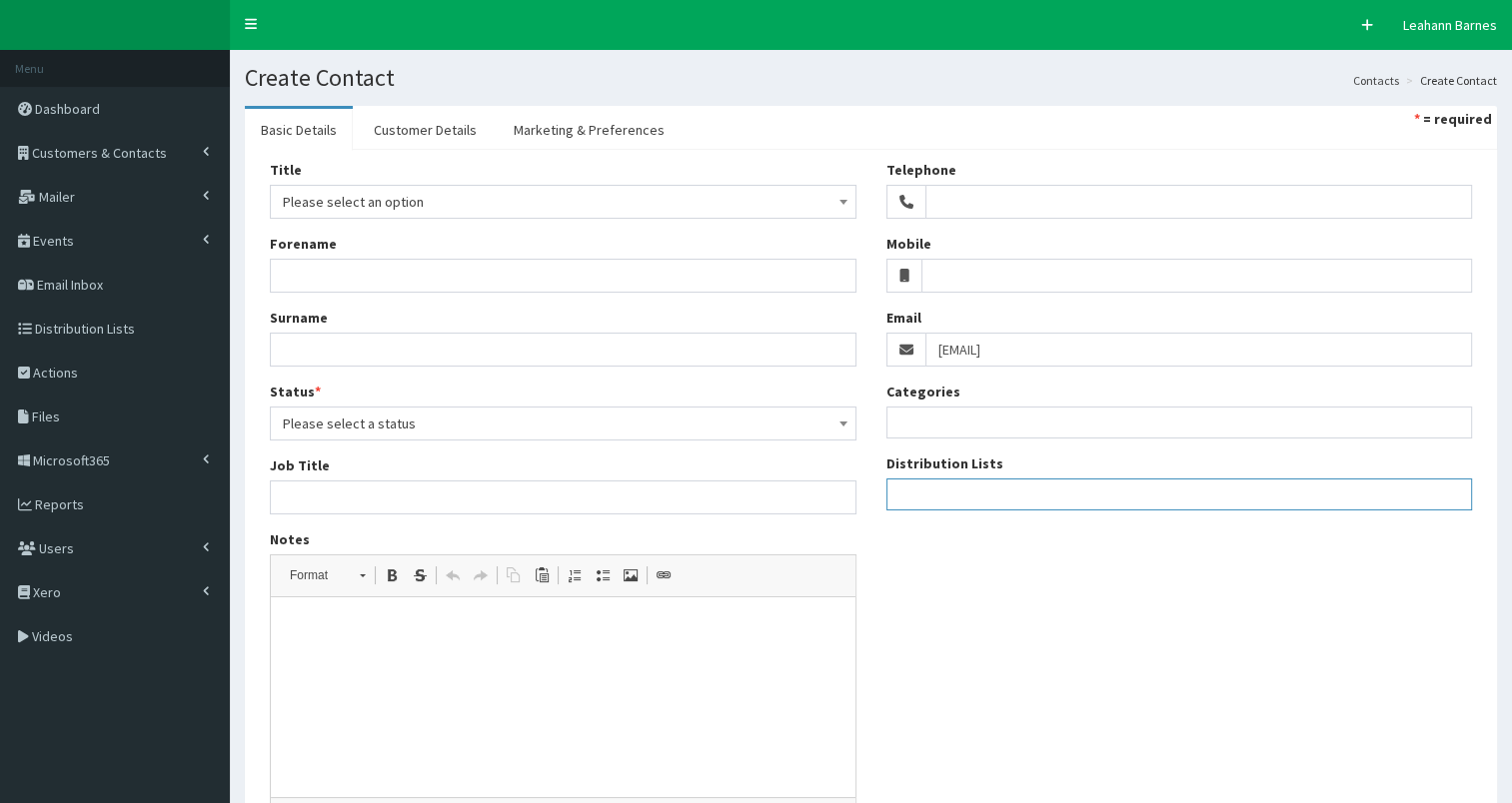 click at bounding box center (1179, 491) 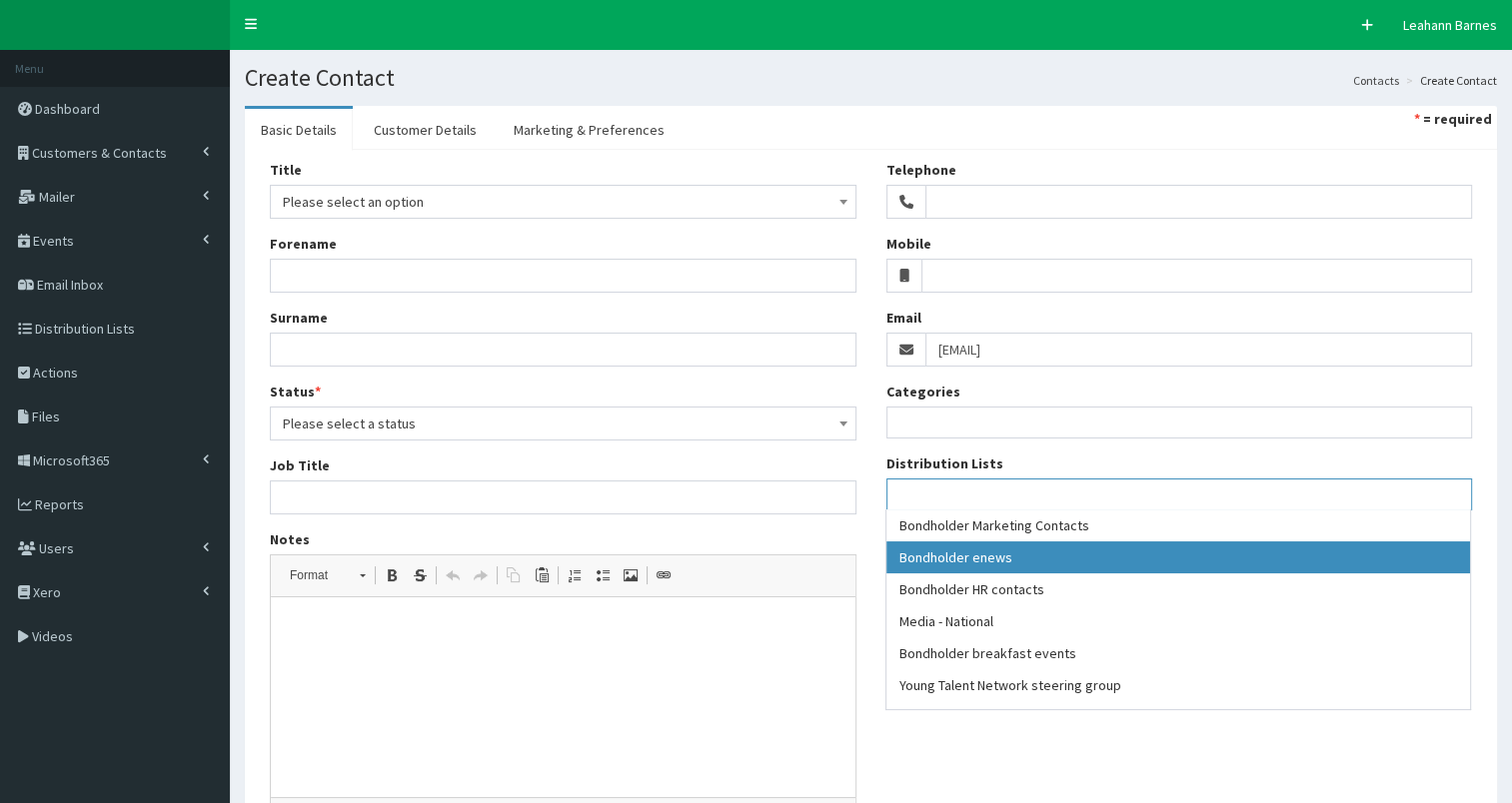 select on "79" 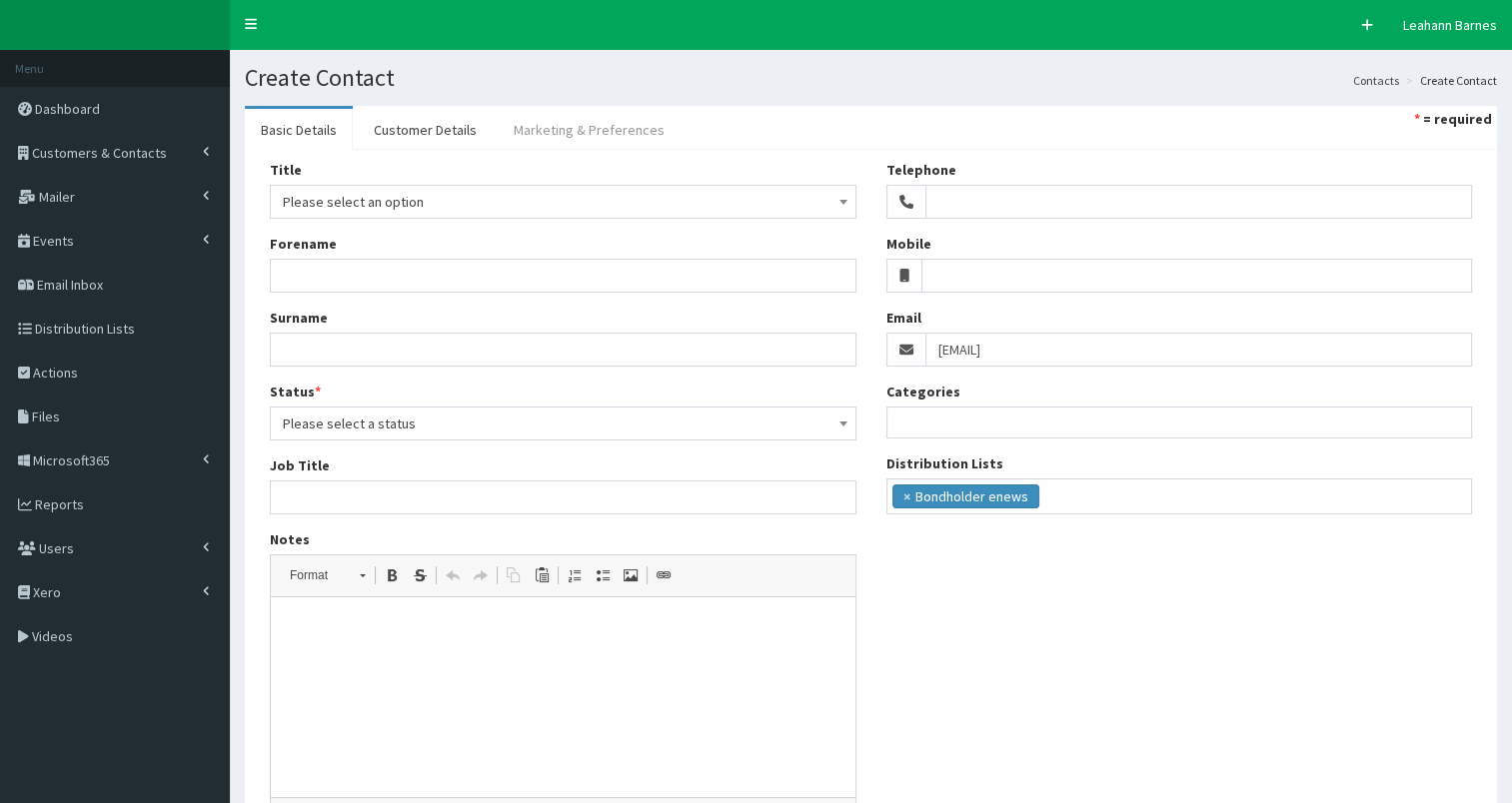 click on "Marketing & Preferences" at bounding box center (589, 130) 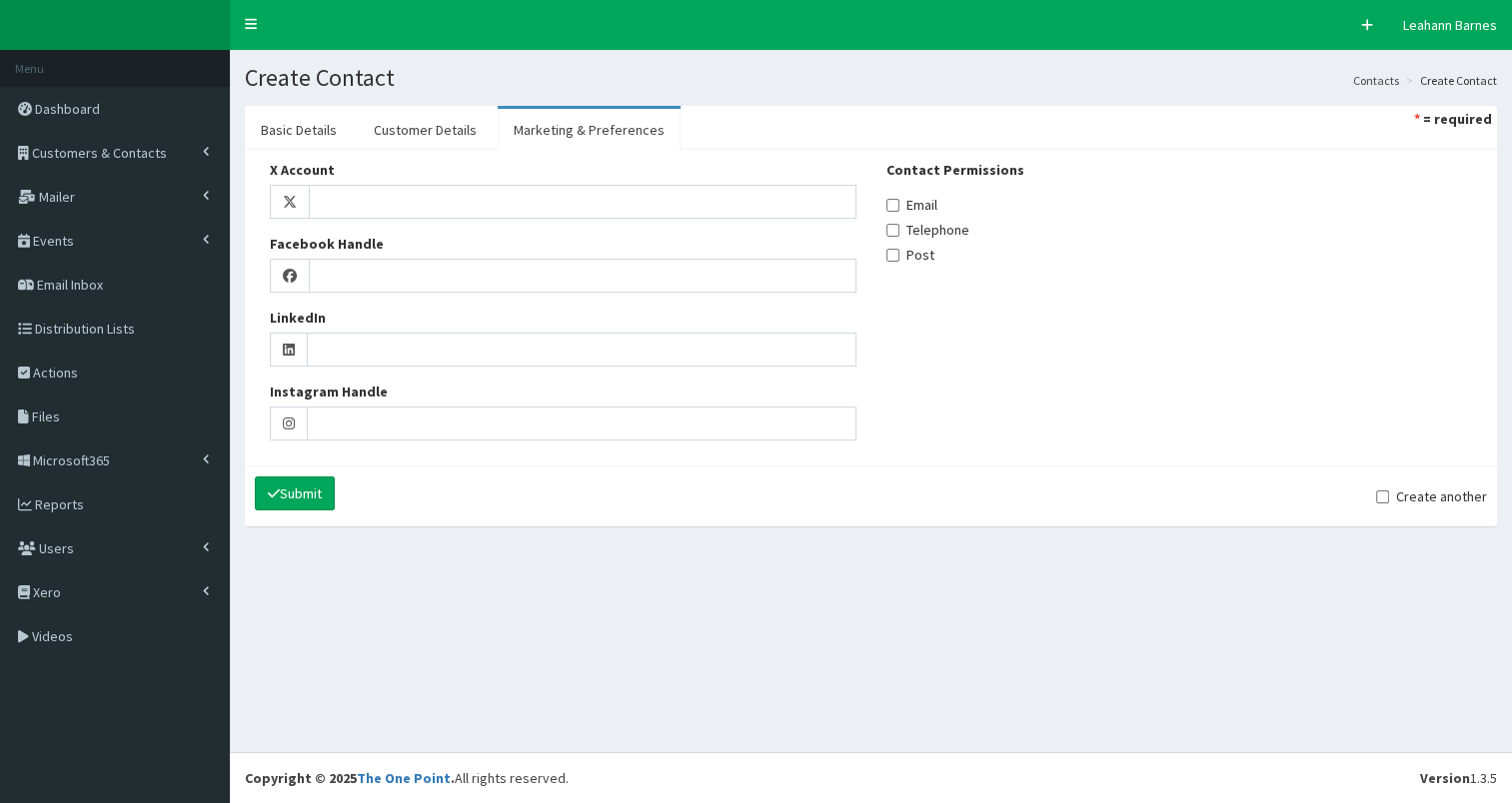 click on "Email" at bounding box center [911, 205] 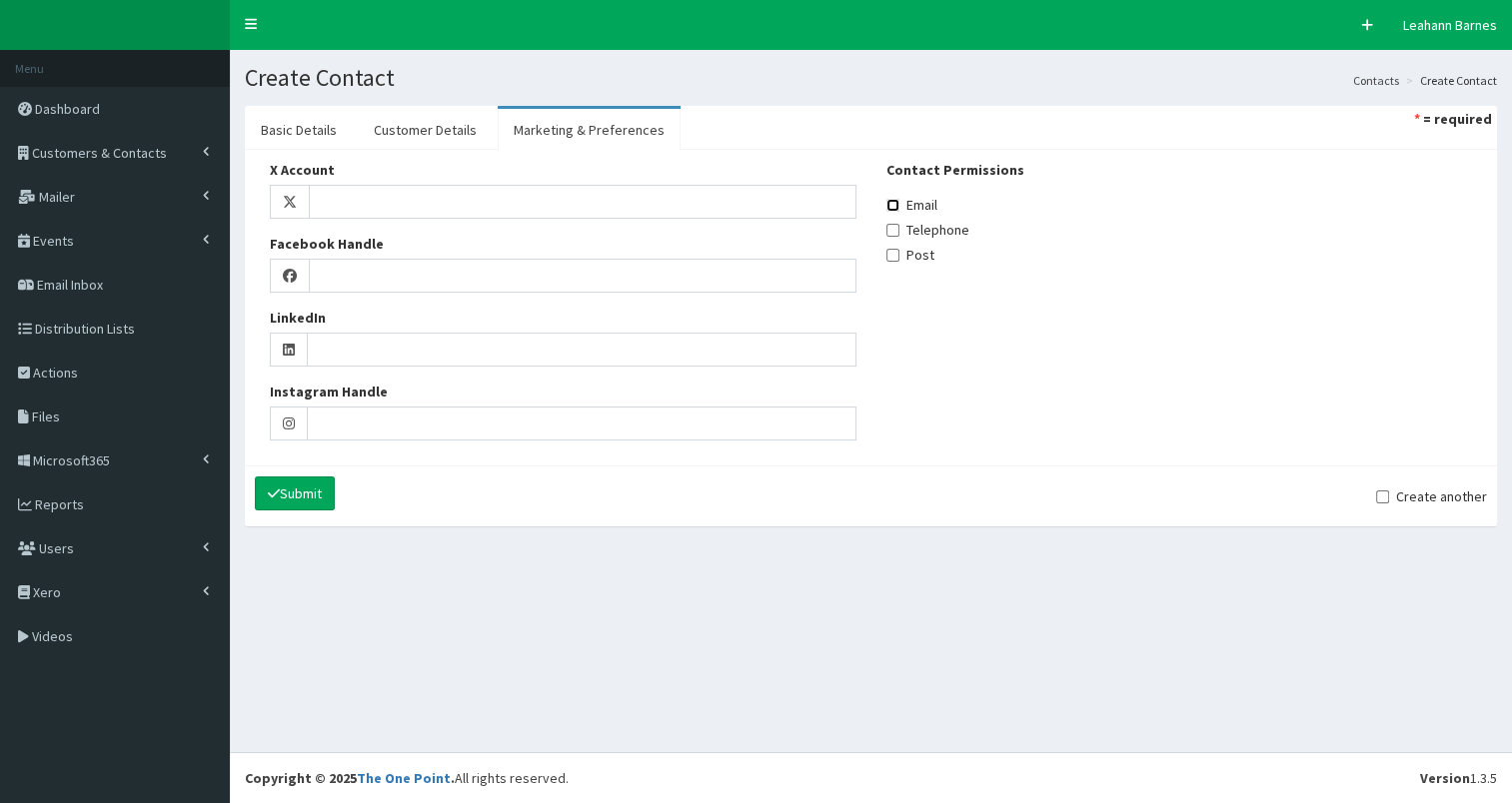 click on "Email" at bounding box center [892, 205] 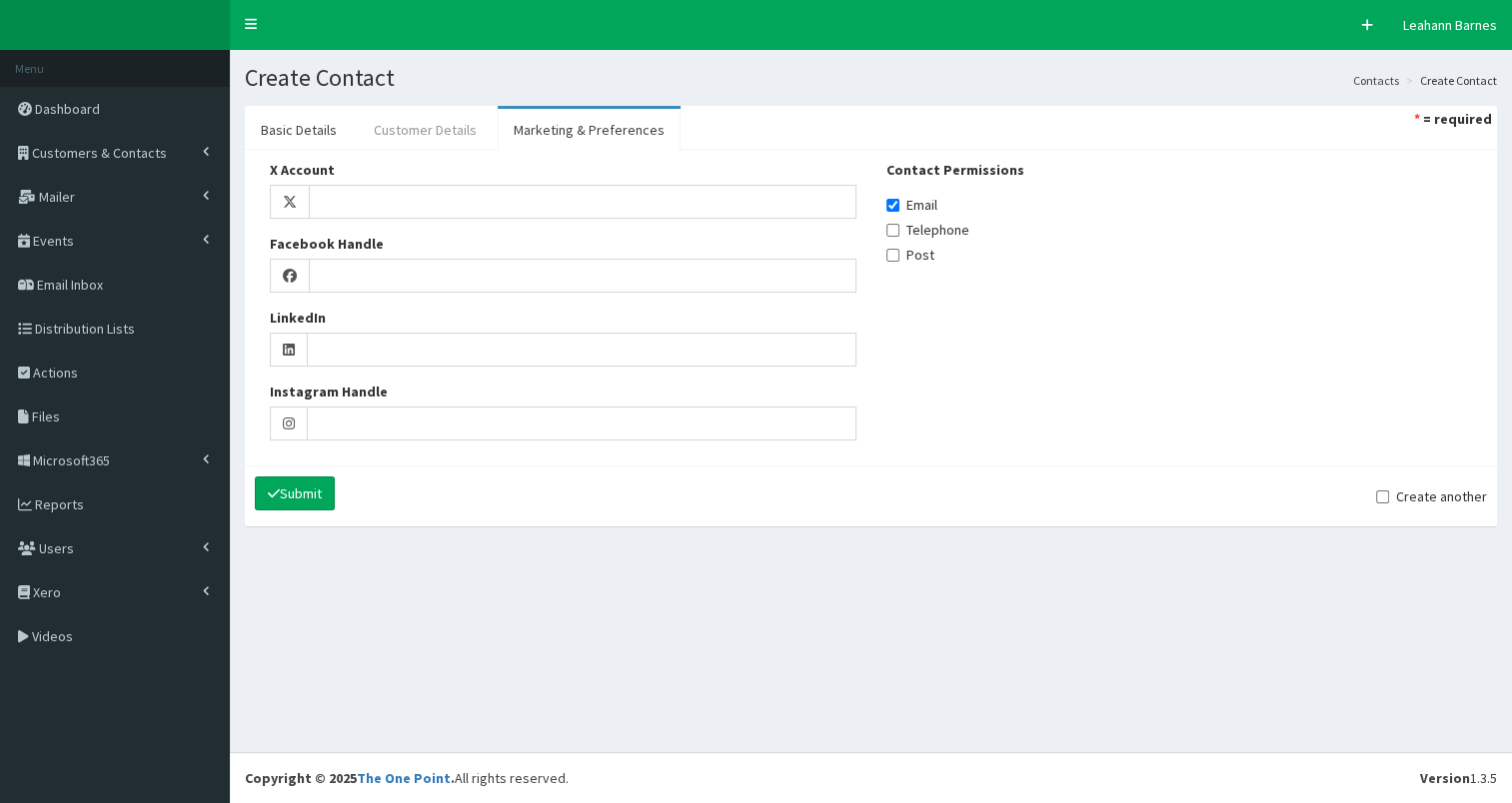 click on "Customer Details" at bounding box center (425, 130) 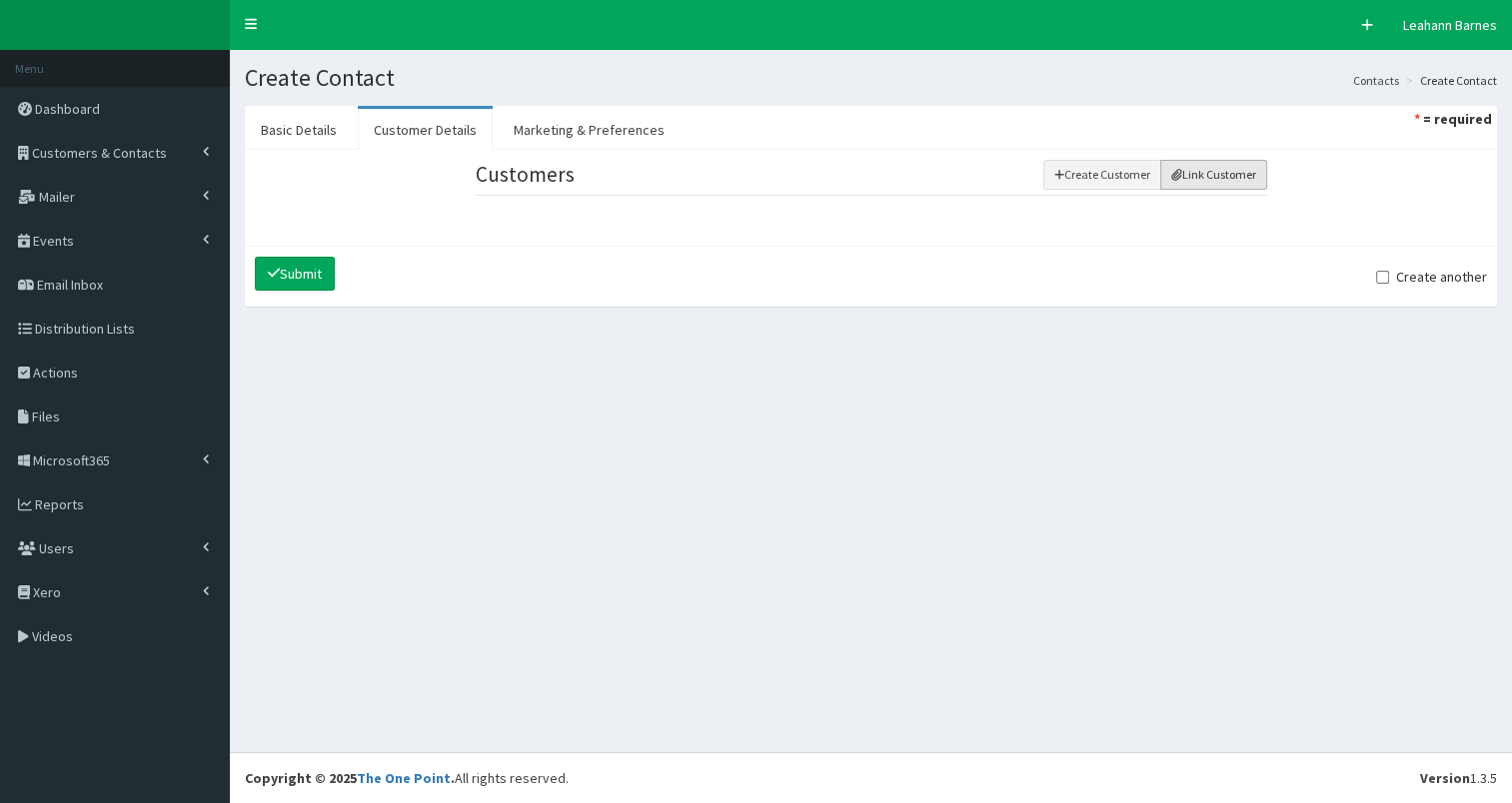 click on "Link Customer" at bounding box center (1213, 175) 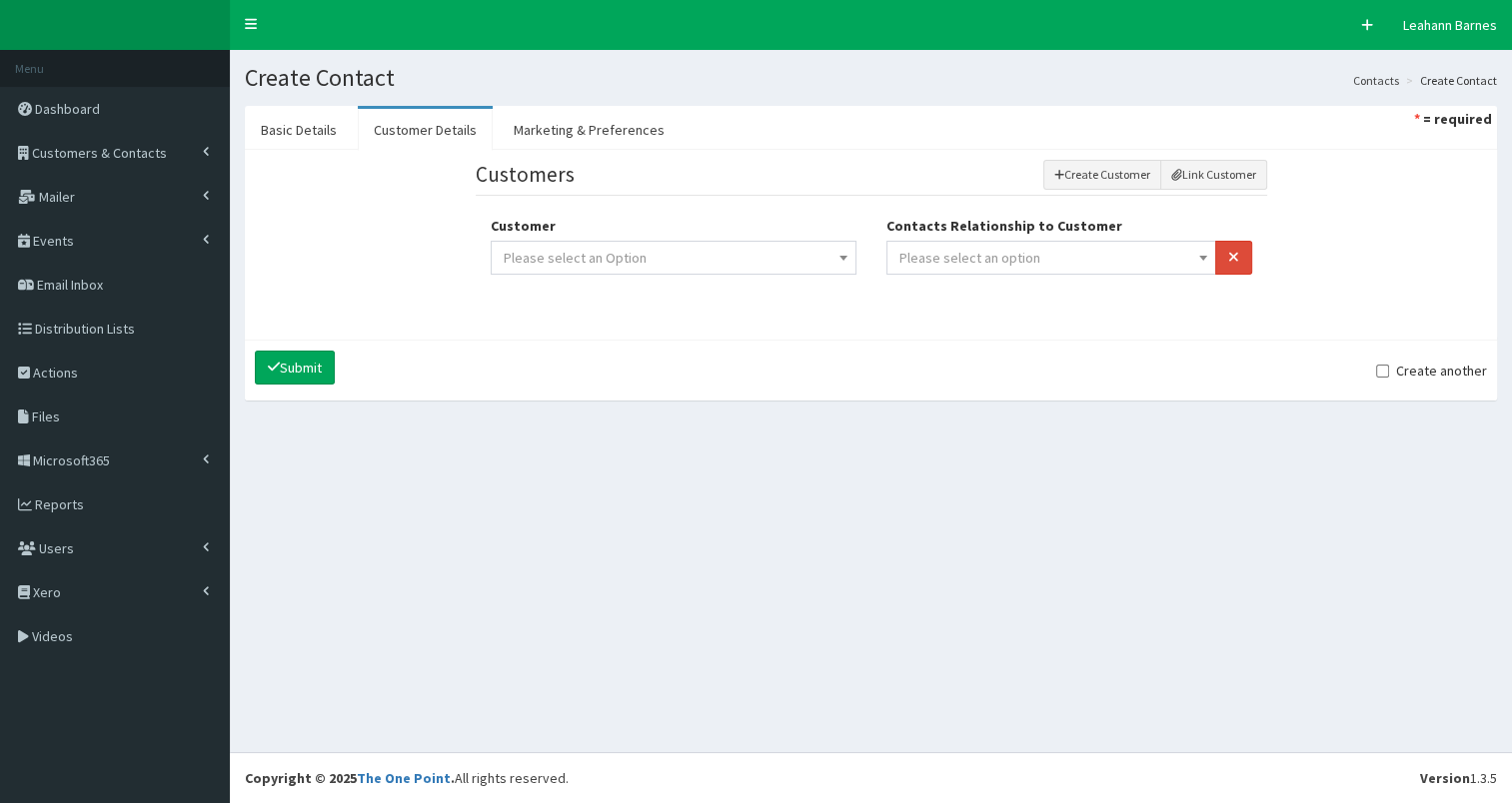 click on "Please select an option" at bounding box center (969, 258) 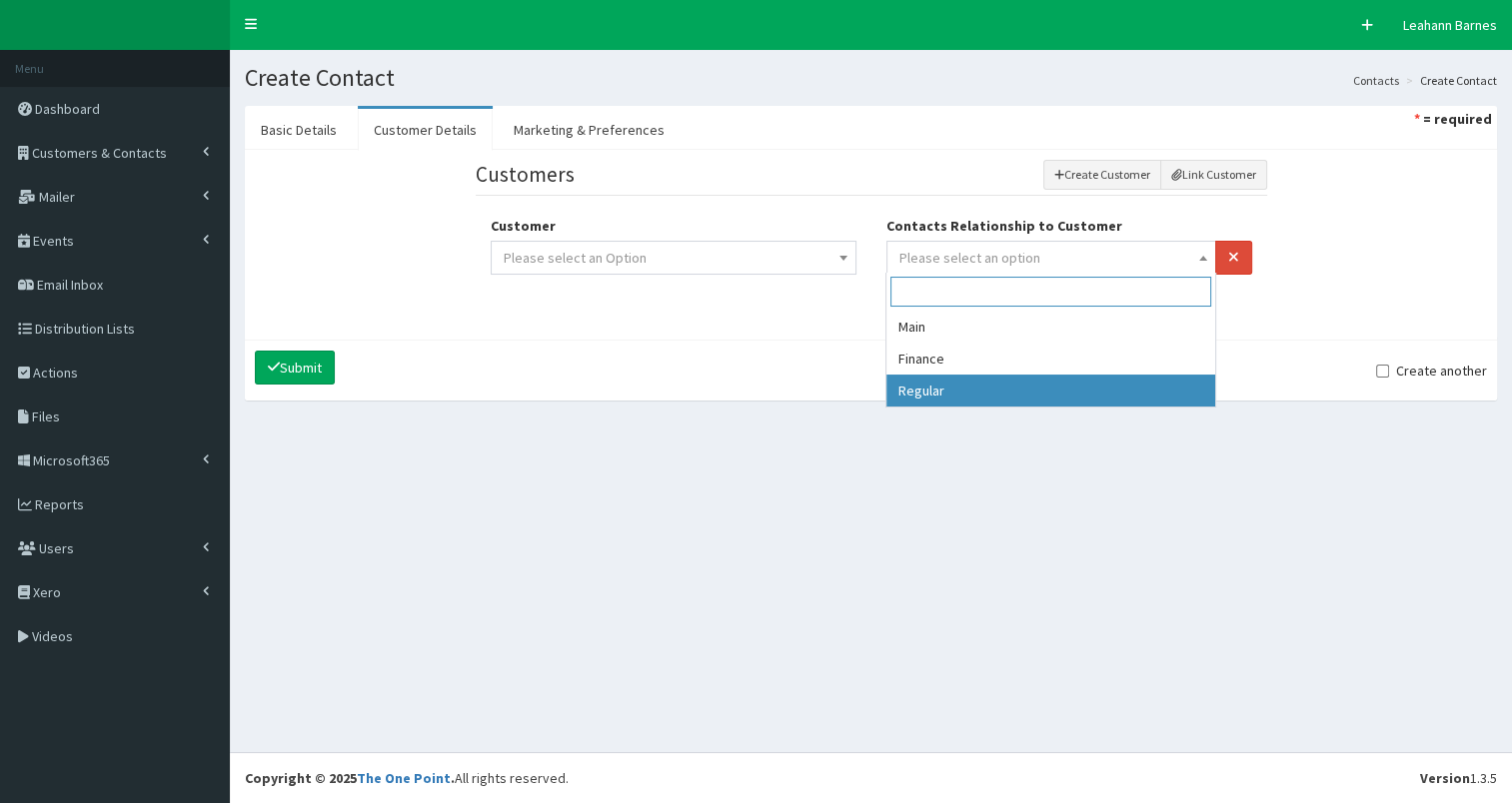 select on "3" 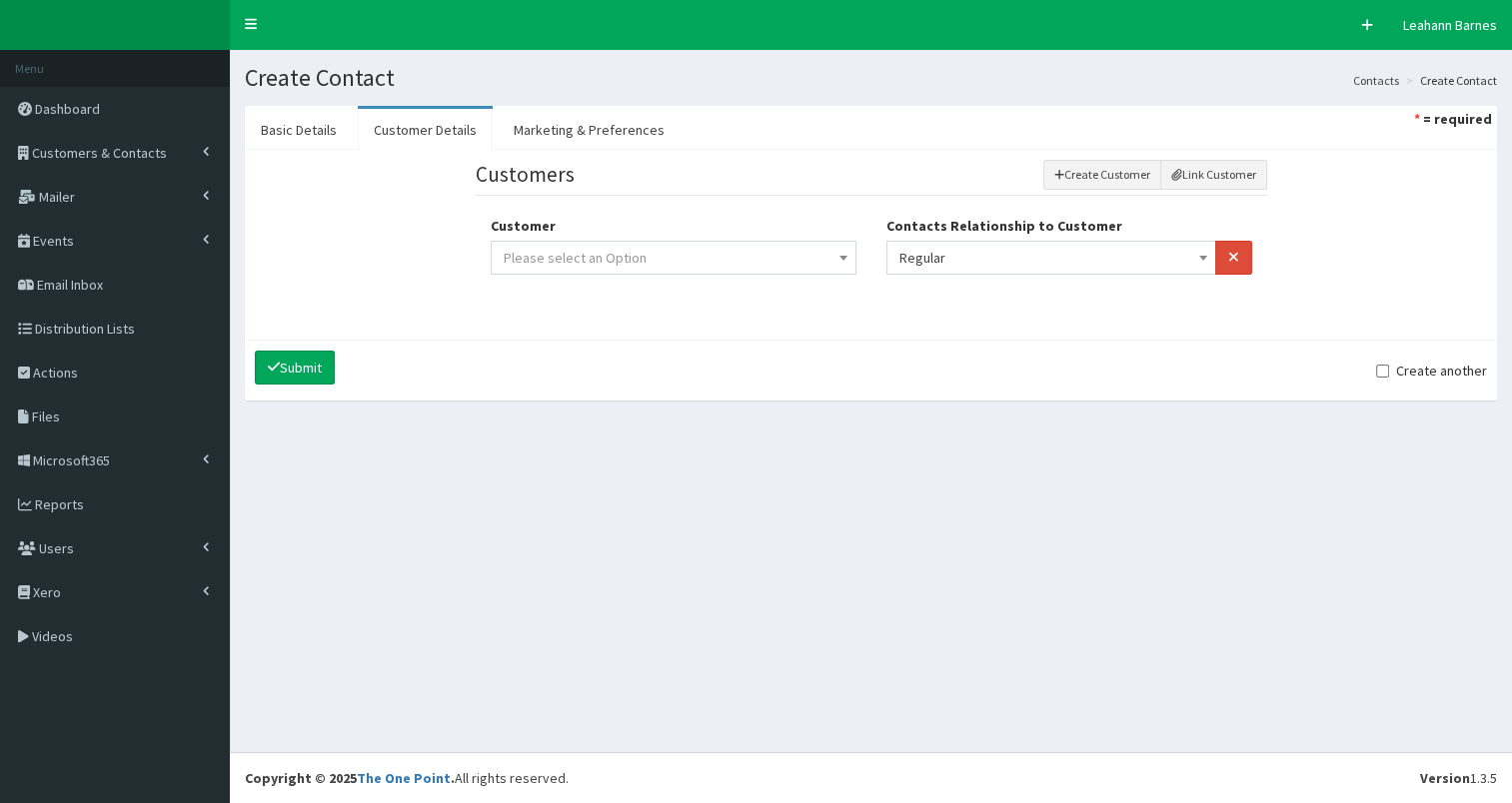 click on "Please select an Option" at bounding box center (674, 258) 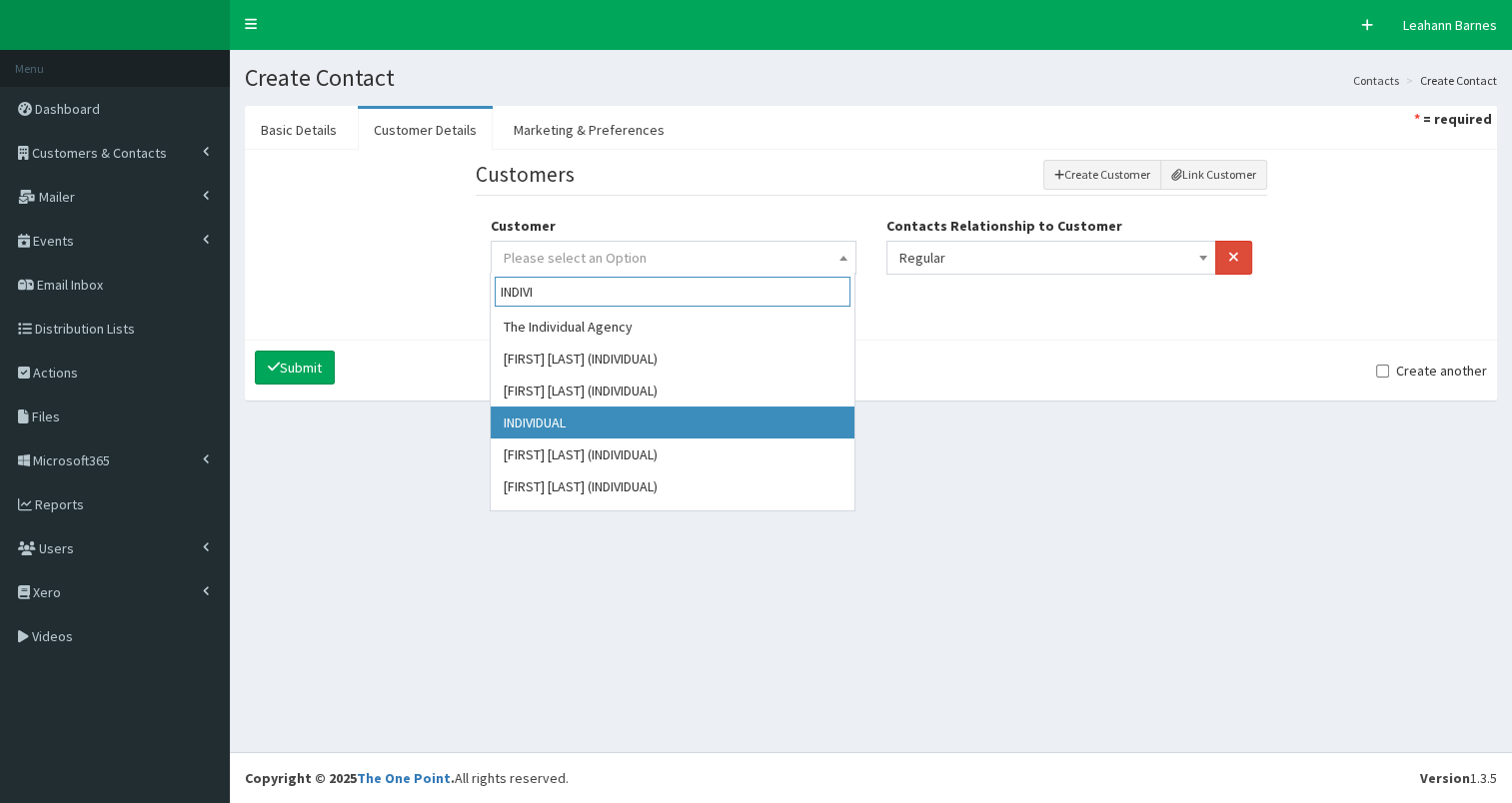 type on "INDIVI" 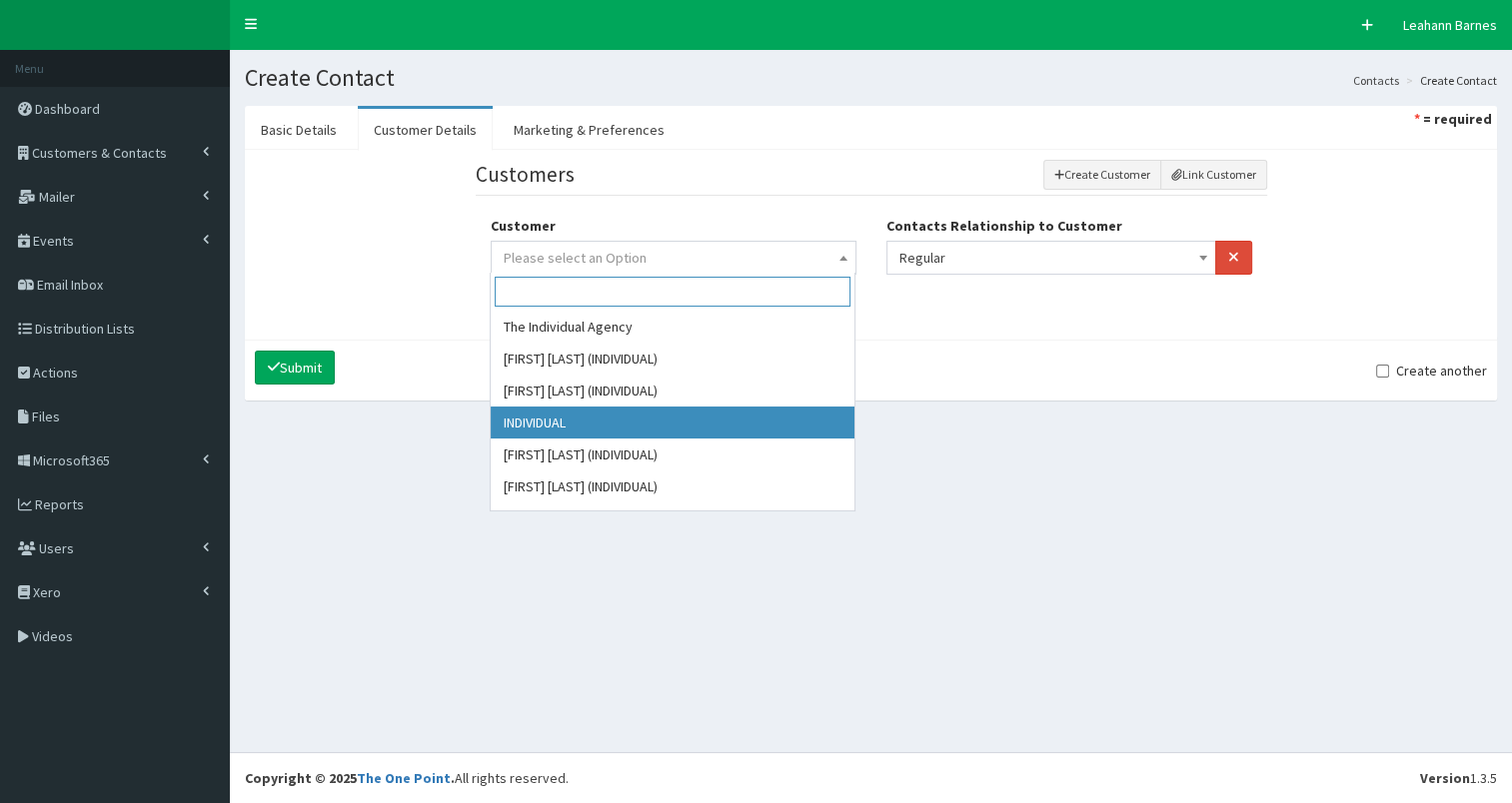 select on "4752" 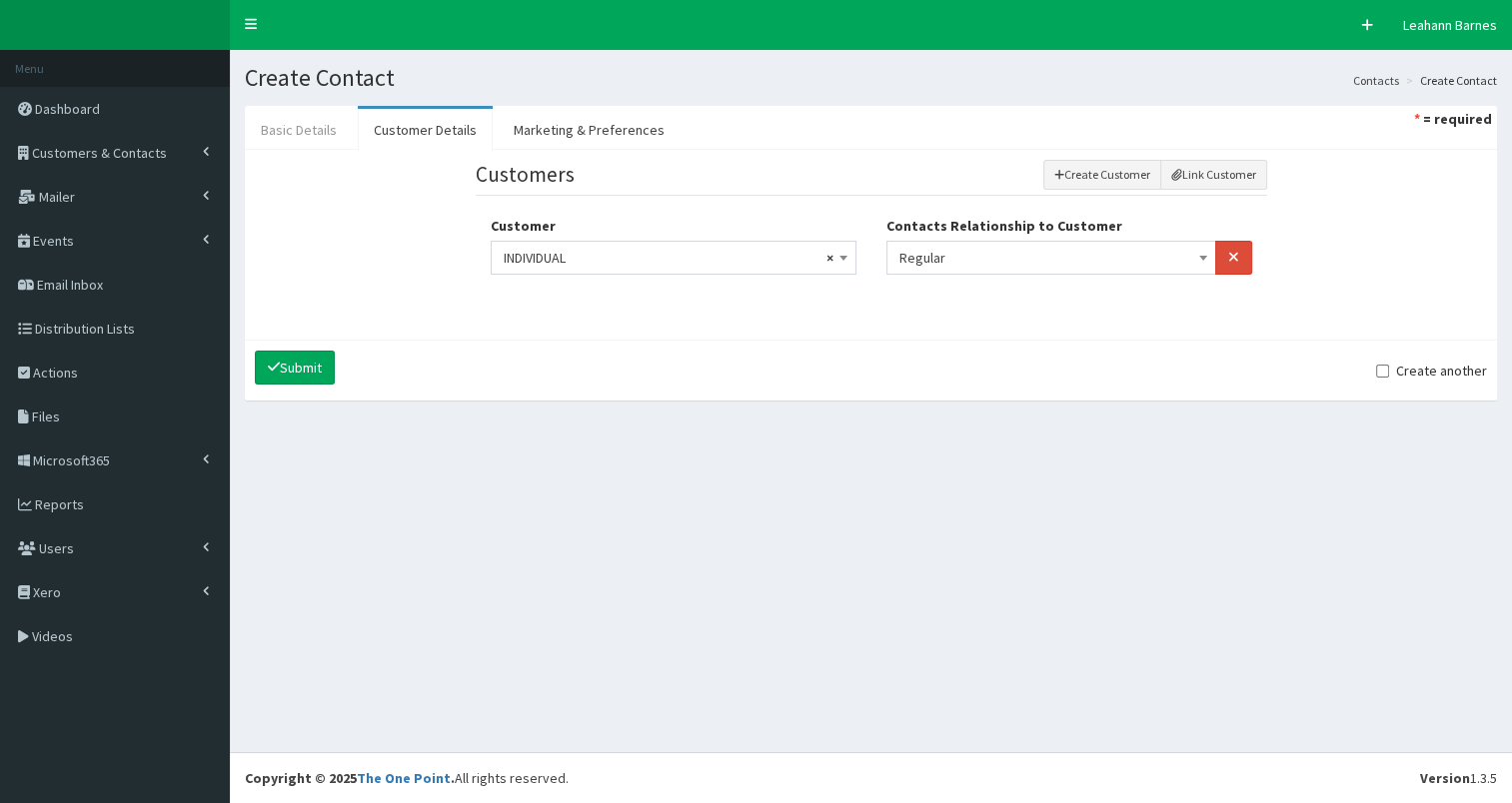 click on "Basic Details" at bounding box center [299, 130] 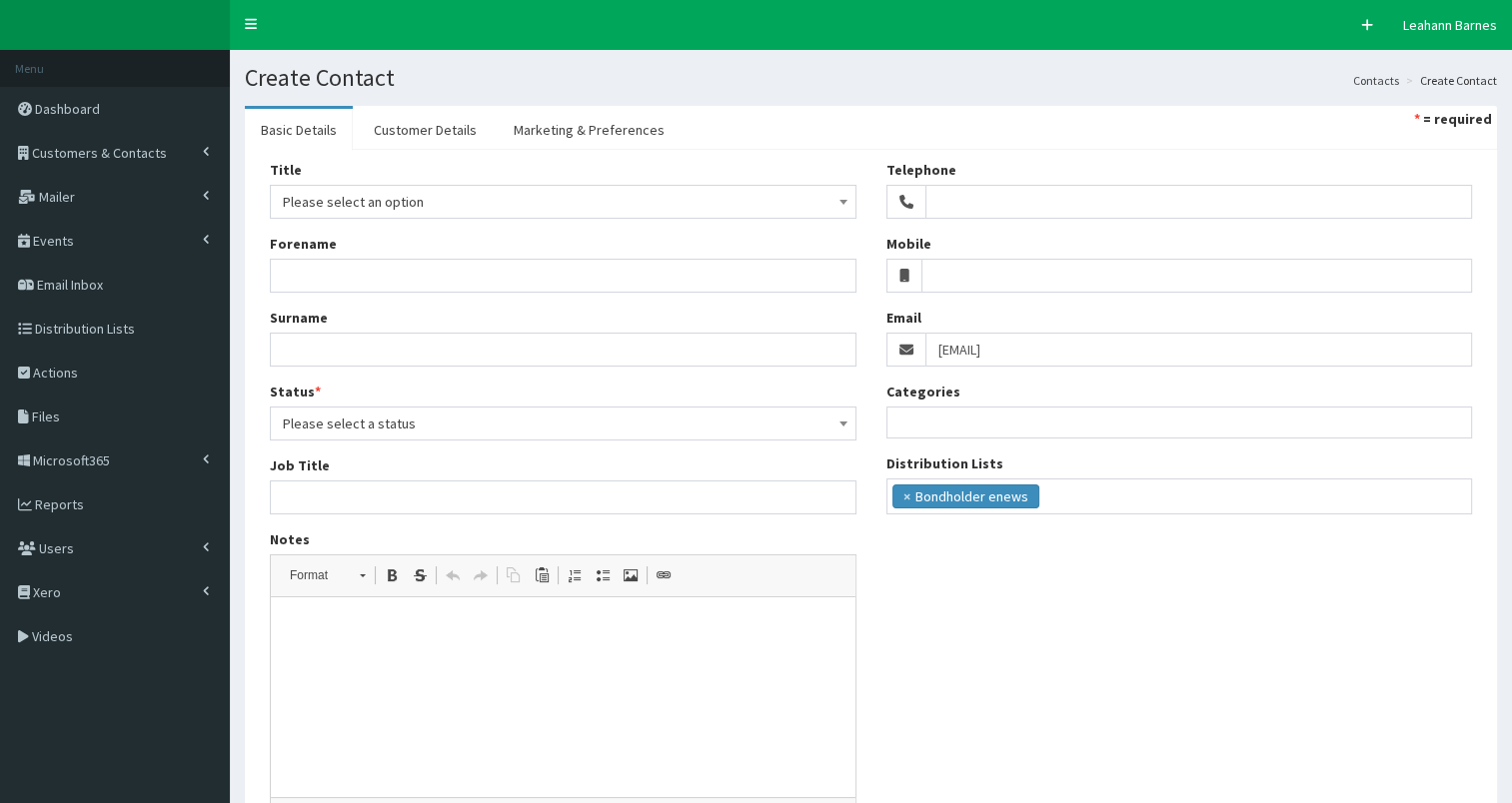 click on "Please select an option" at bounding box center (563, 202) 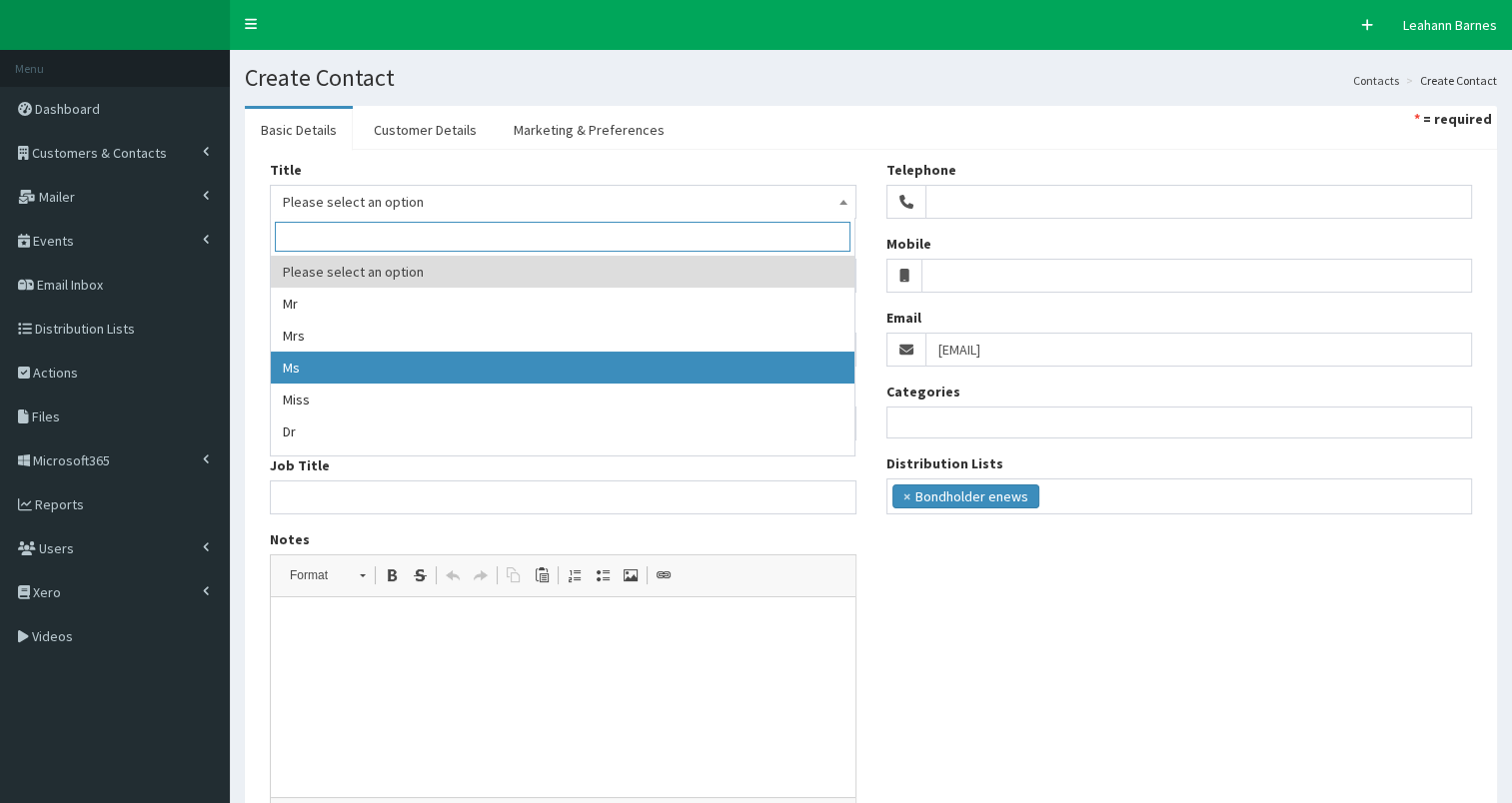 select on "3" 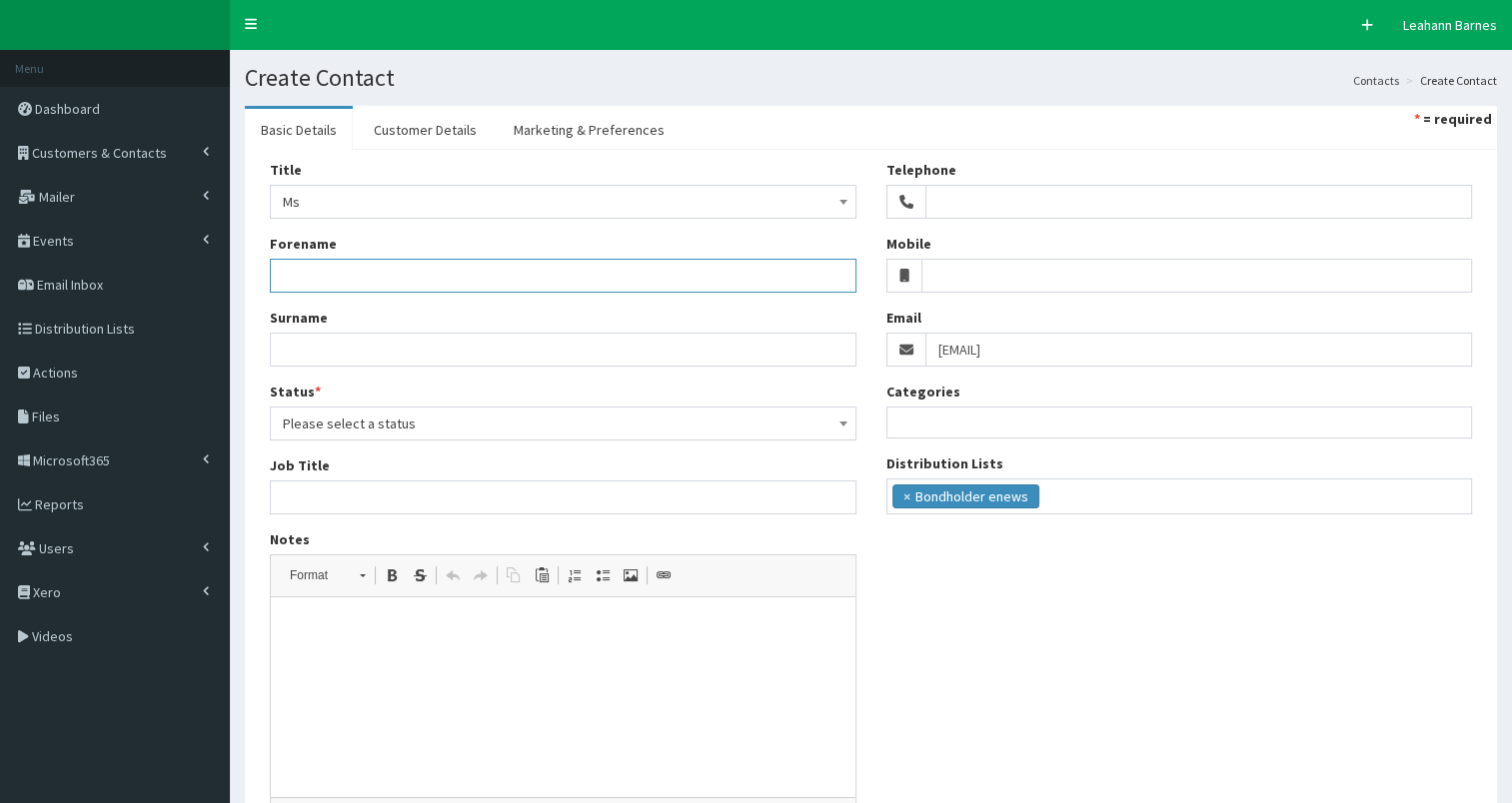 click on "Forename" at bounding box center (563, 276) 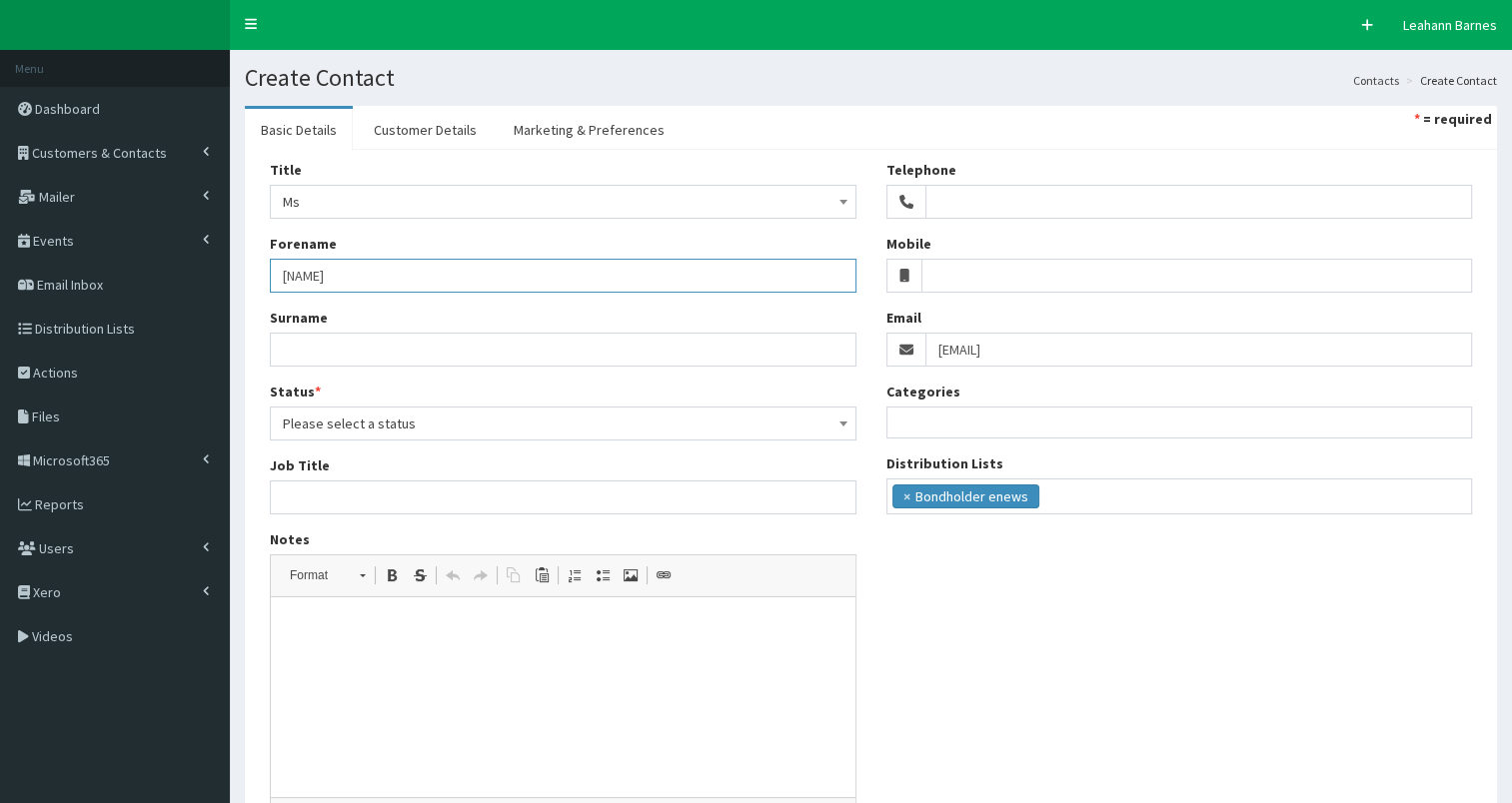 type on "Emma" 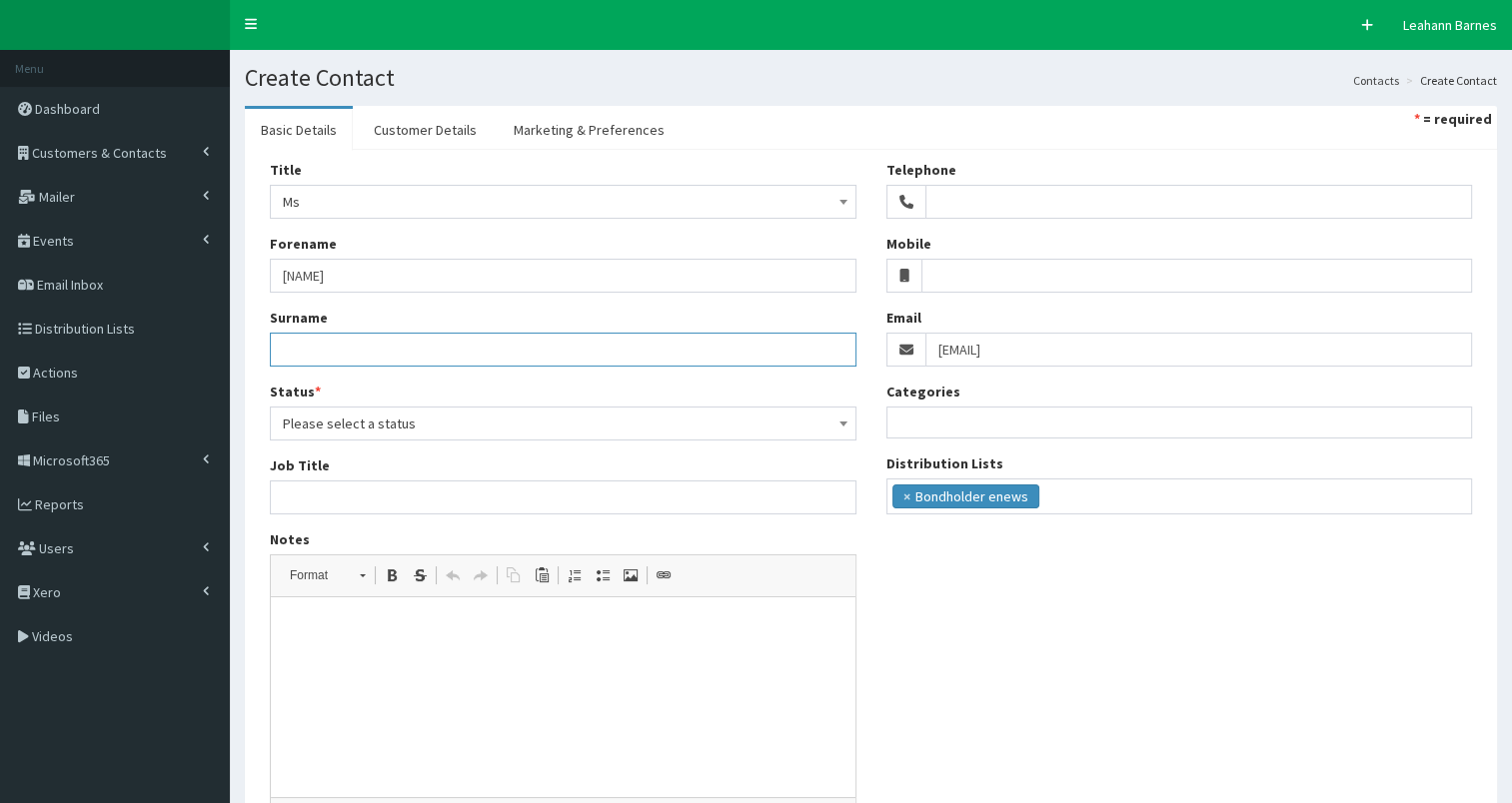 click on "Surname" at bounding box center [563, 350] 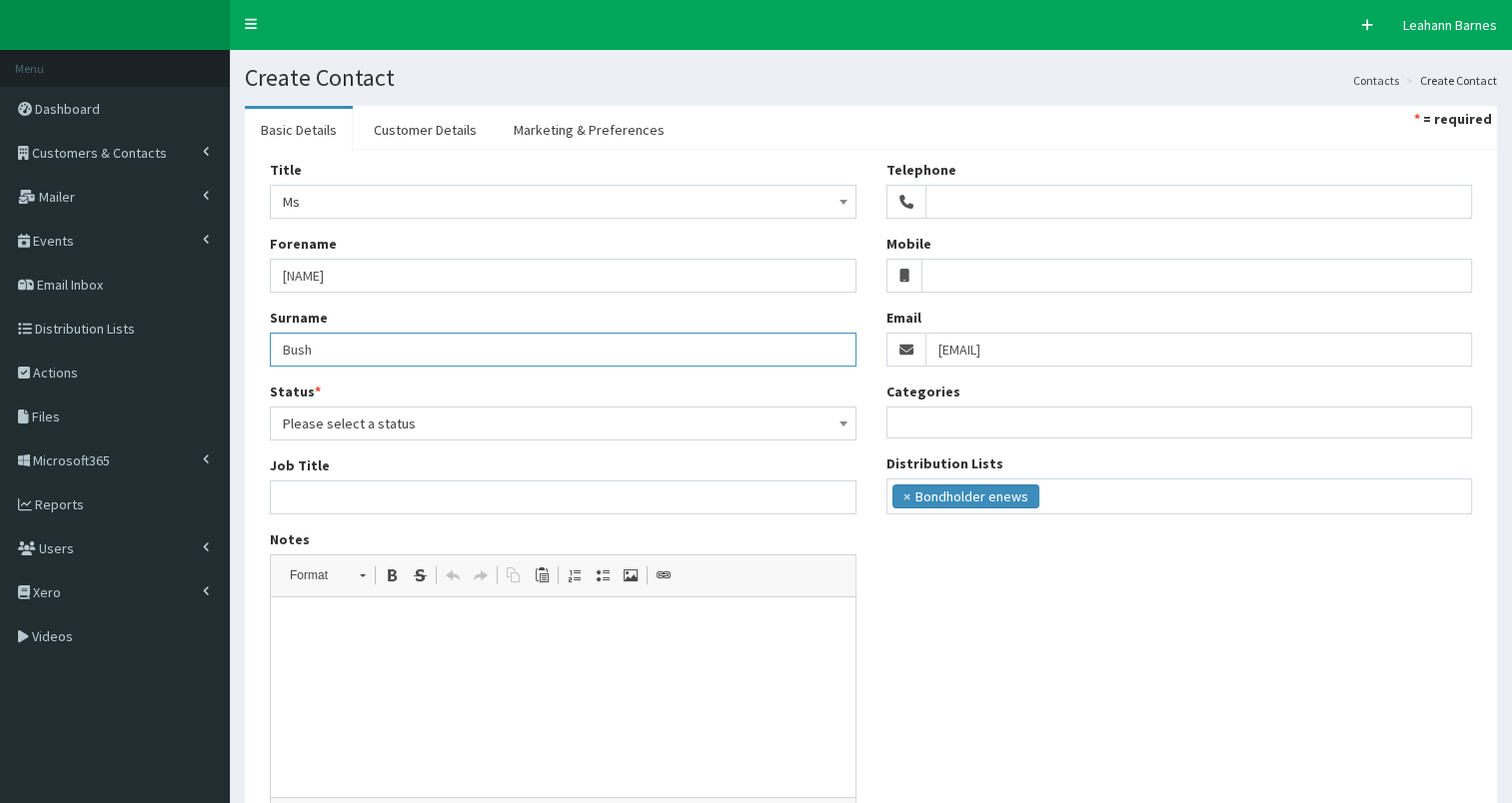 type on "Bush" 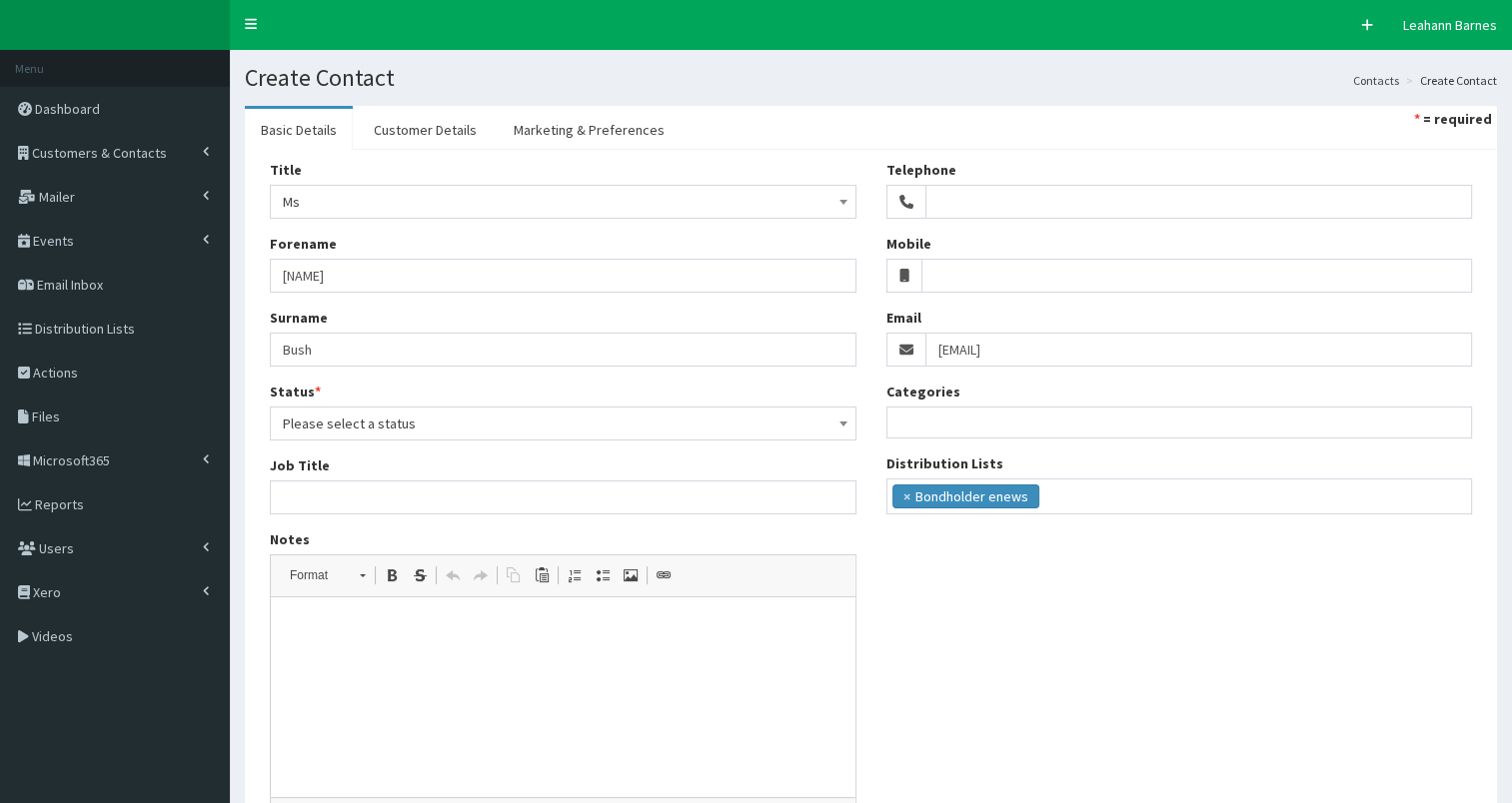 click on "Please select a status" at bounding box center (563, 423) 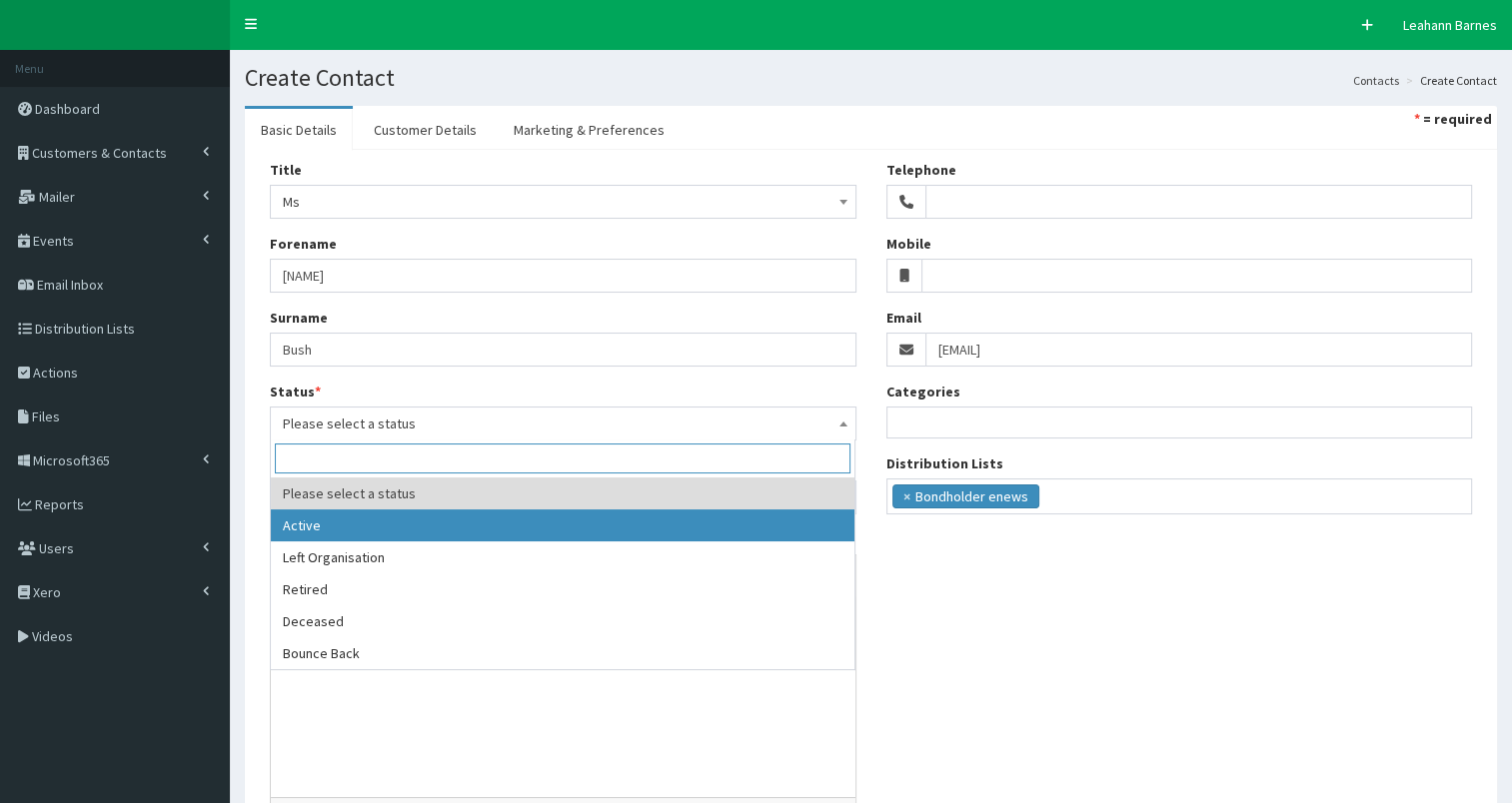 select on "1" 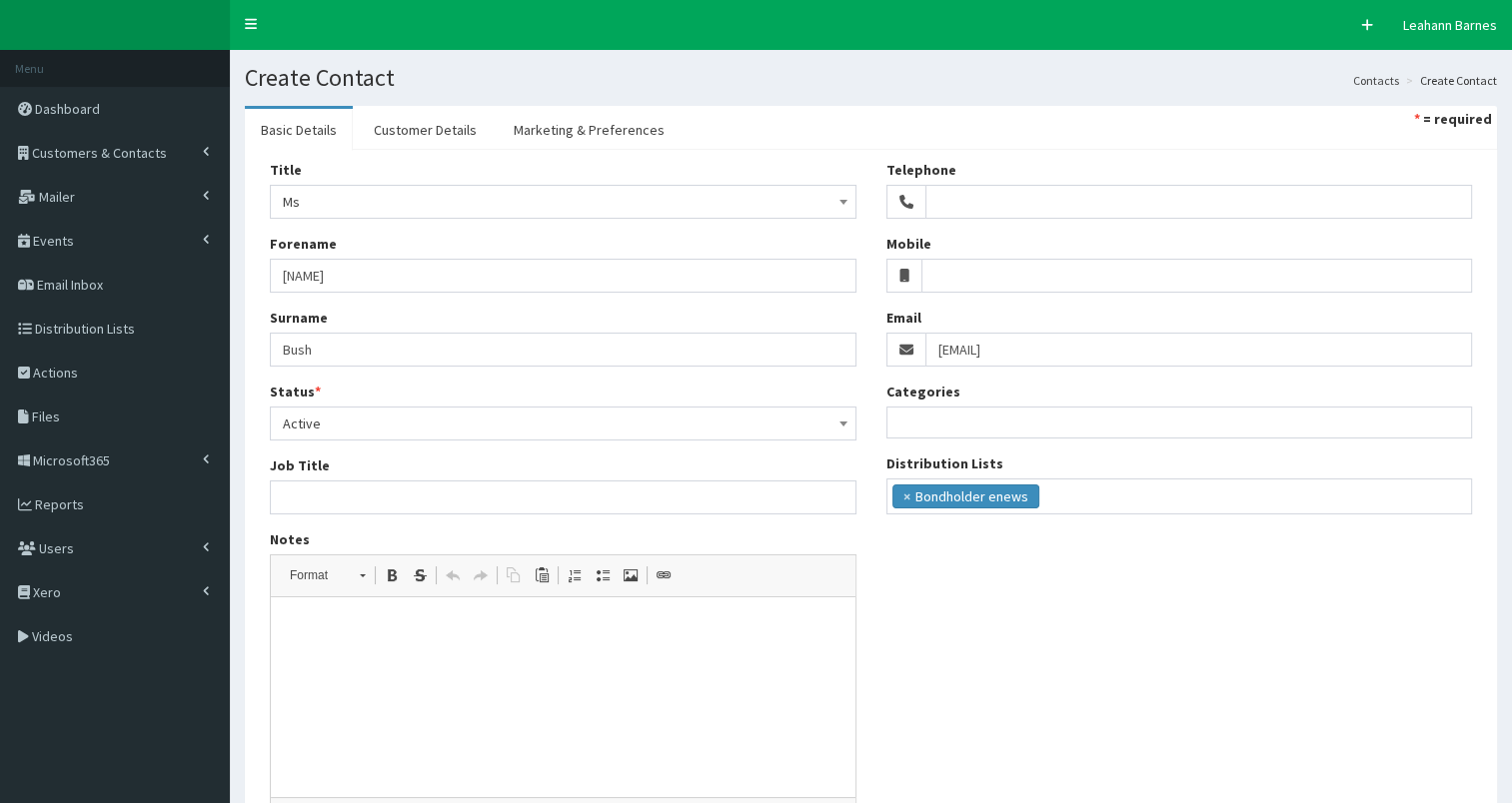 scroll, scrollTop: 192, scrollLeft: 0, axis: vertical 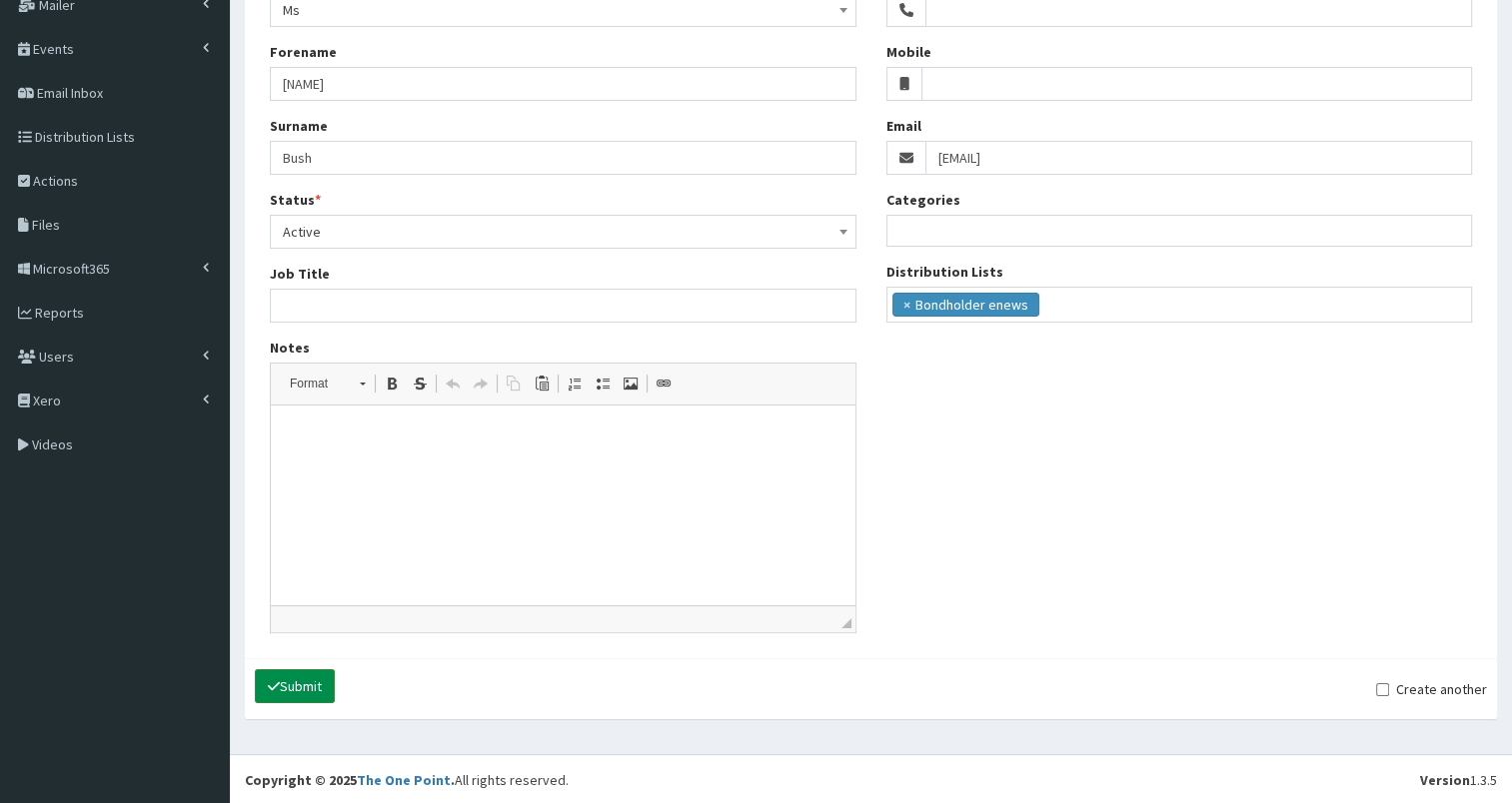click on "Submit" at bounding box center (295, 686) 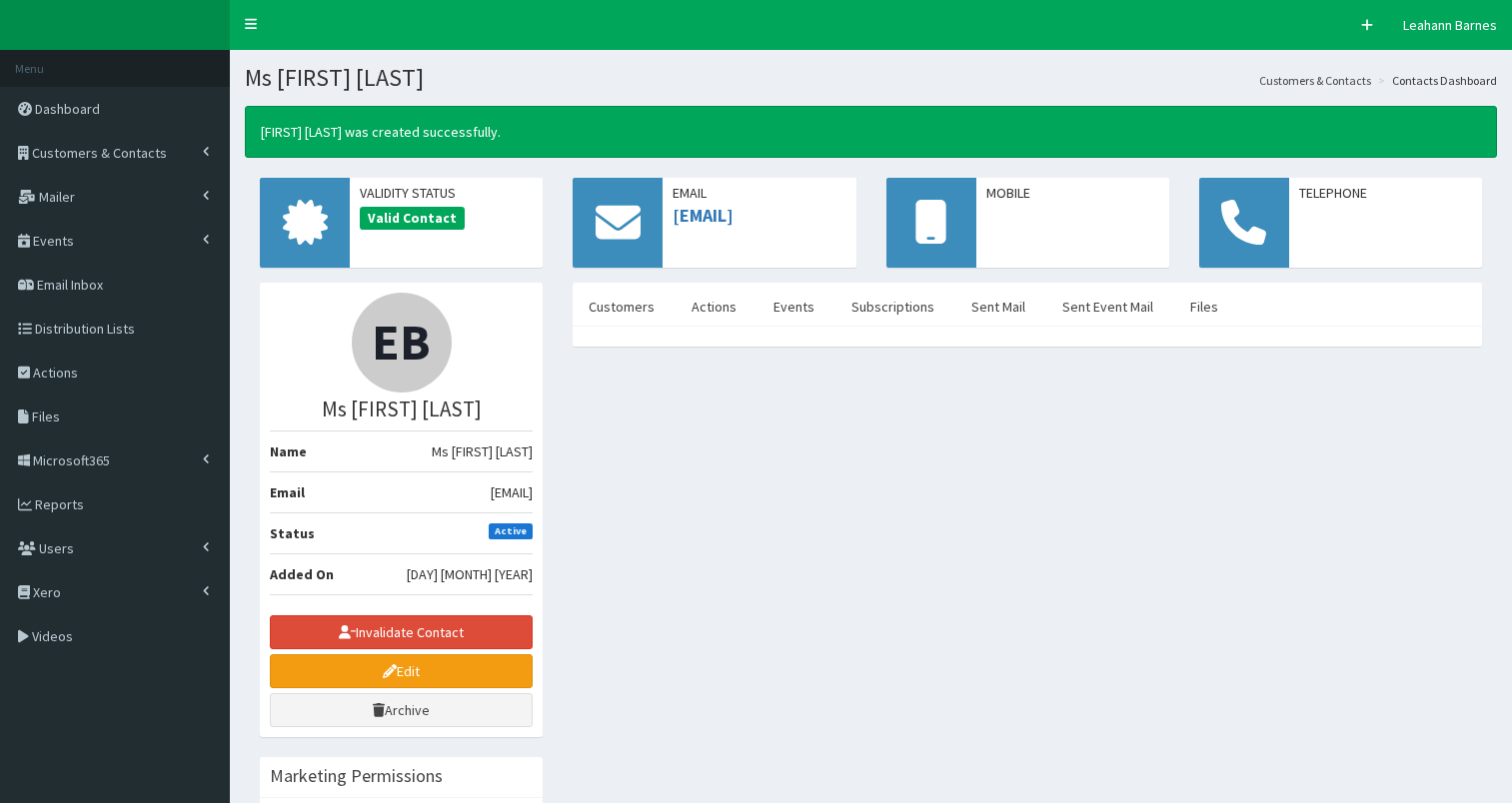 scroll, scrollTop: 0, scrollLeft: 0, axis: both 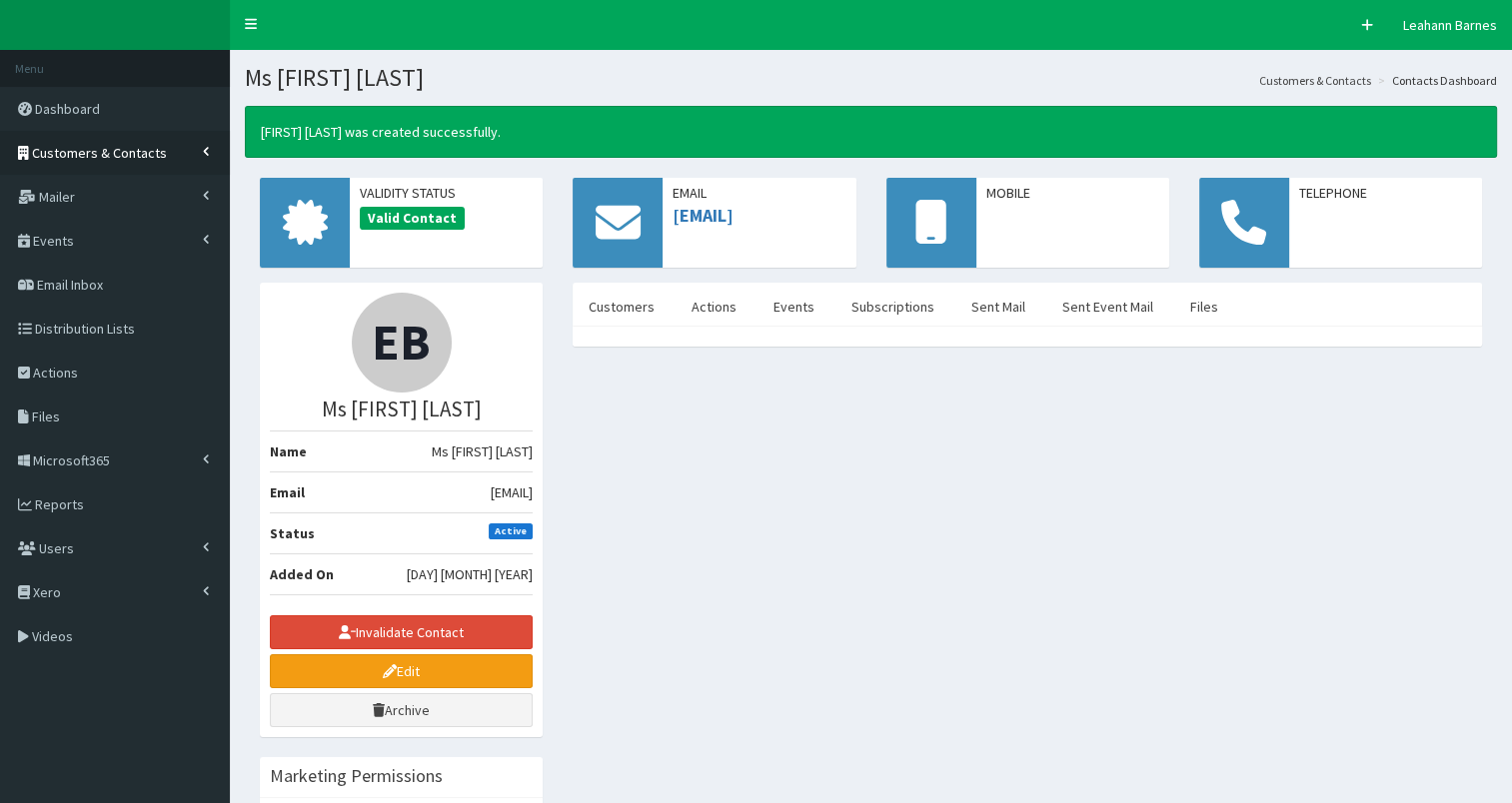 click on "Customers & Contacts" at bounding box center [115, 153] 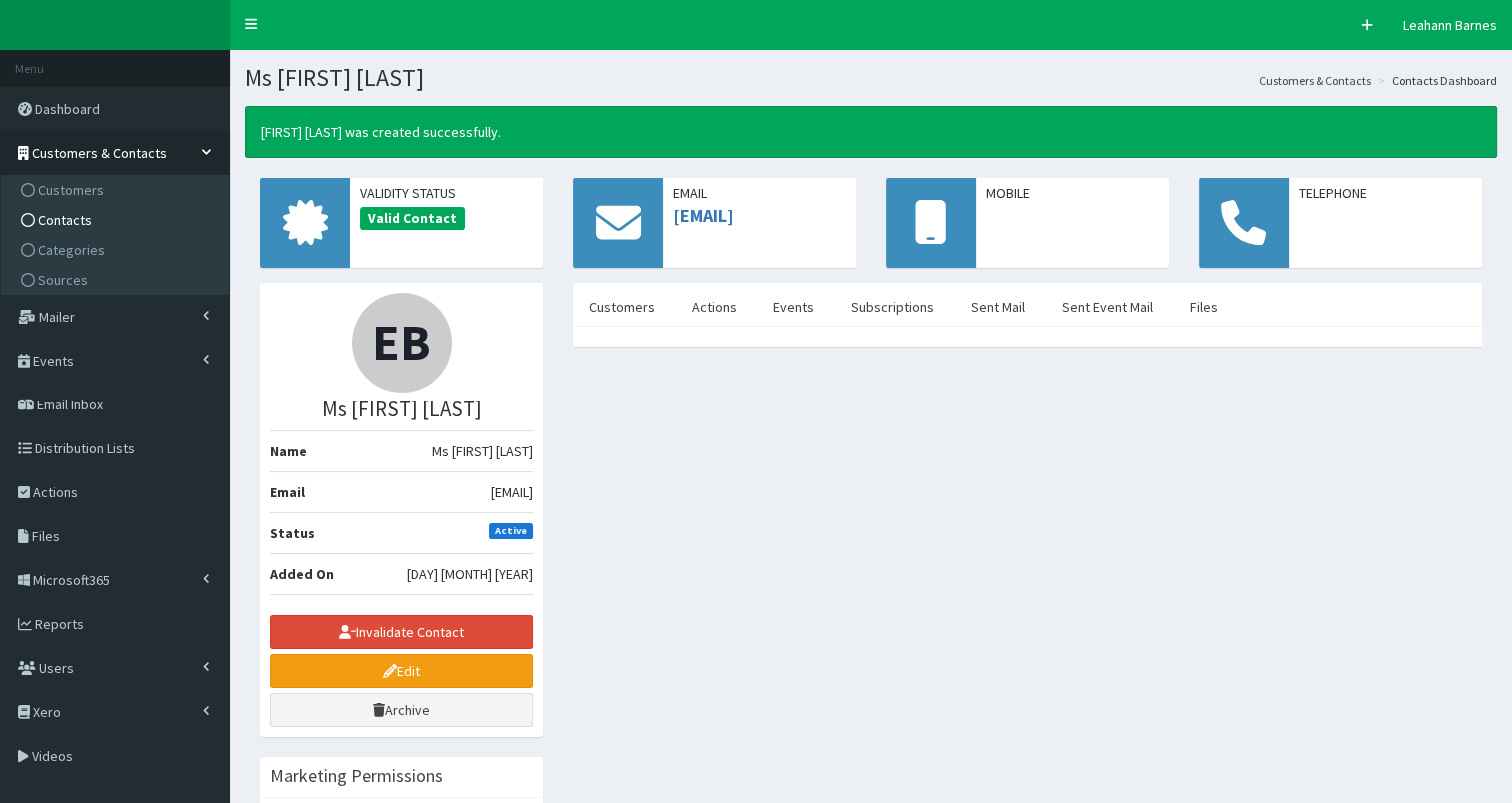 click on "Contacts" at bounding box center [65, 220] 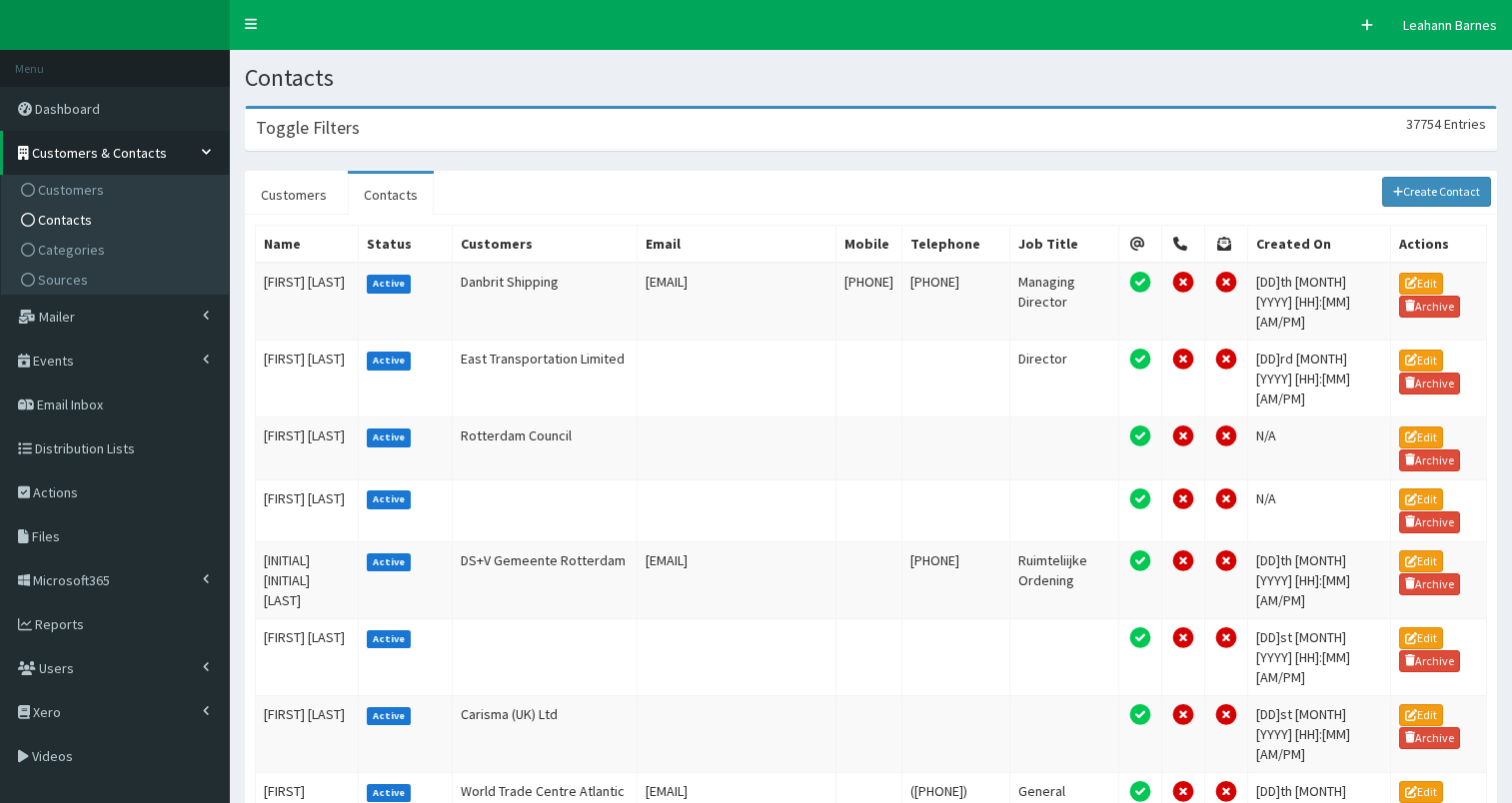 scroll, scrollTop: 0, scrollLeft: 0, axis: both 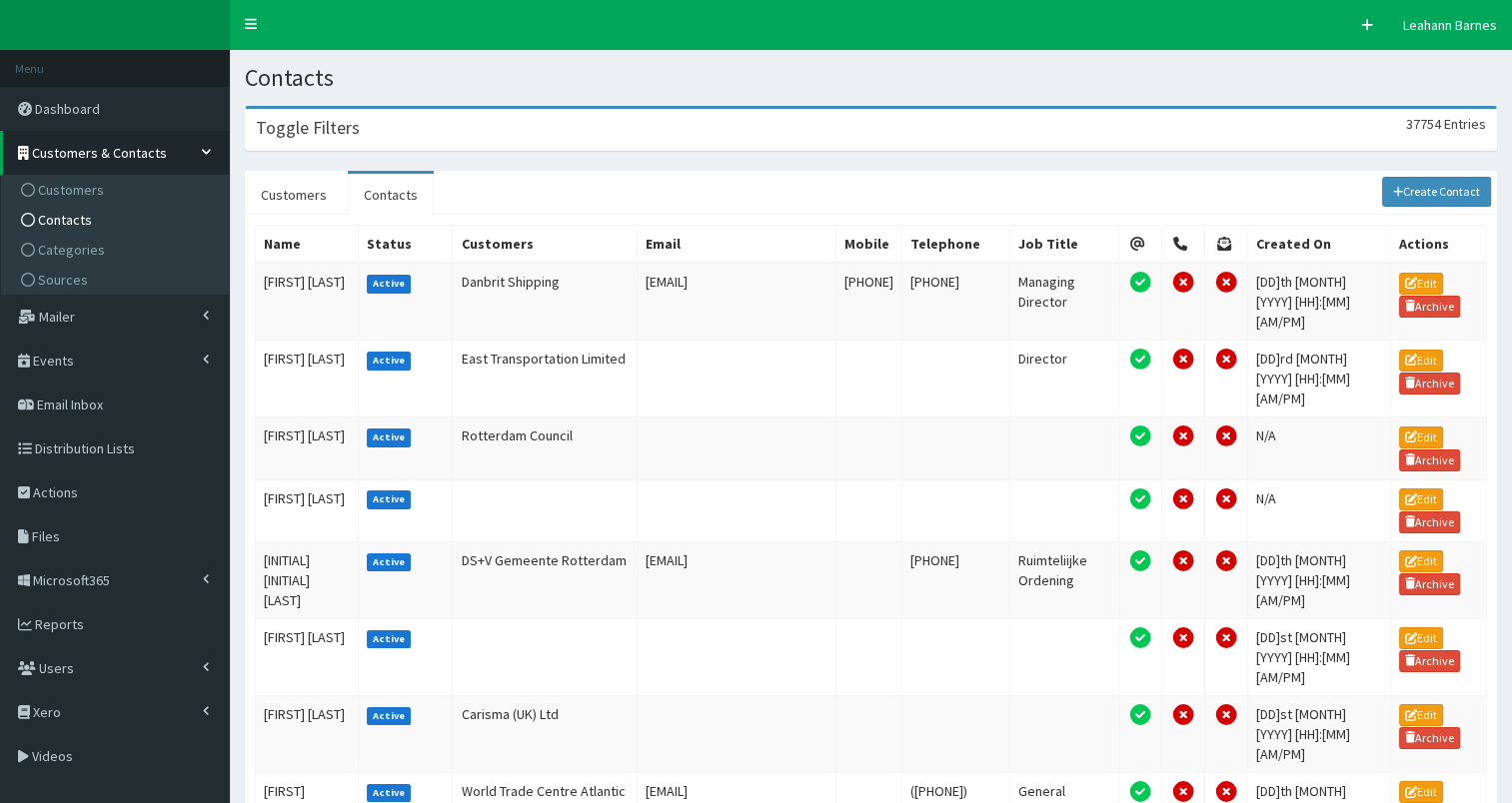 click on "Toggle Filters
37754   Entries" at bounding box center [870, 129] 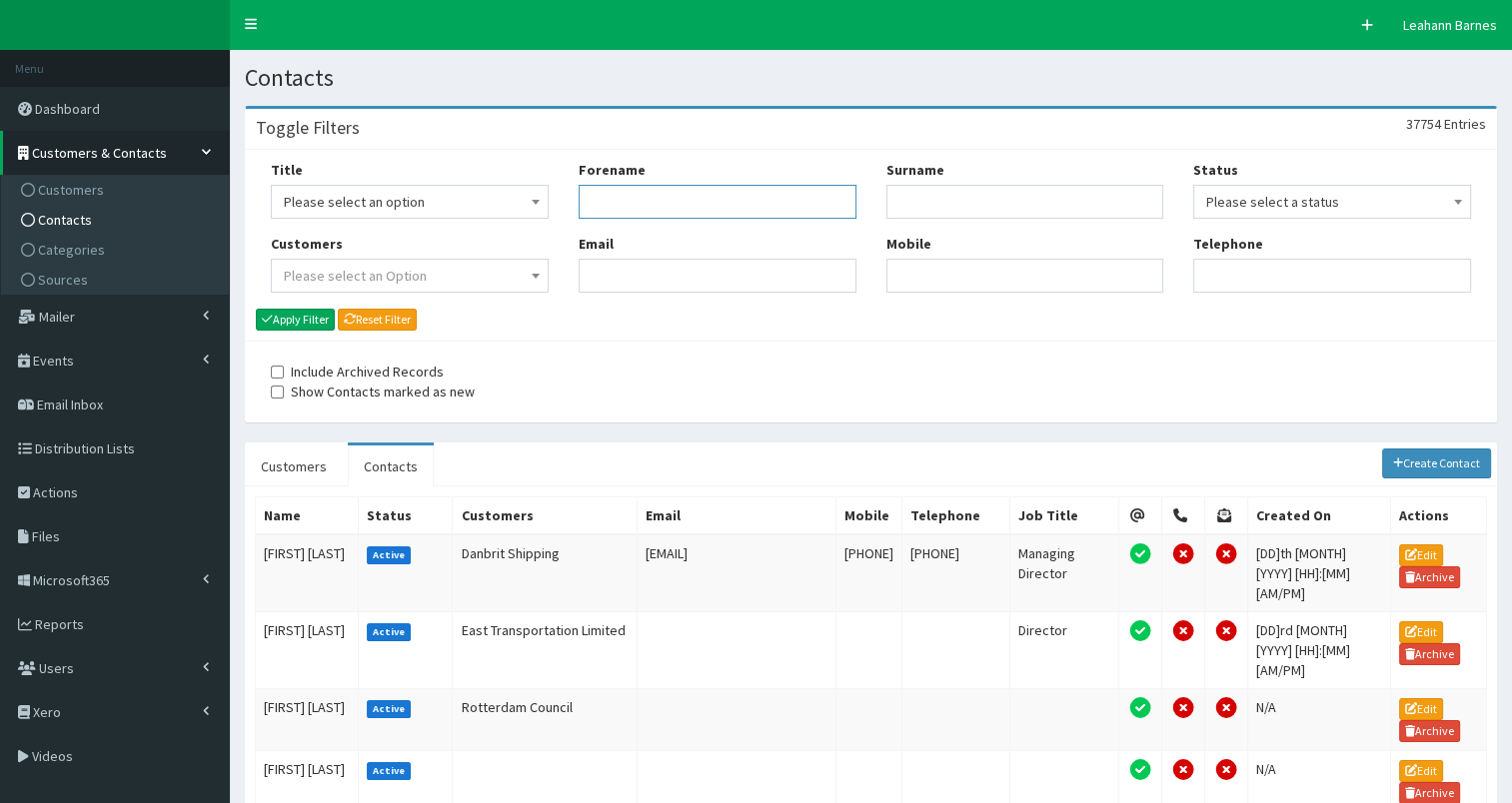 click on "Forename" at bounding box center [718, 202] 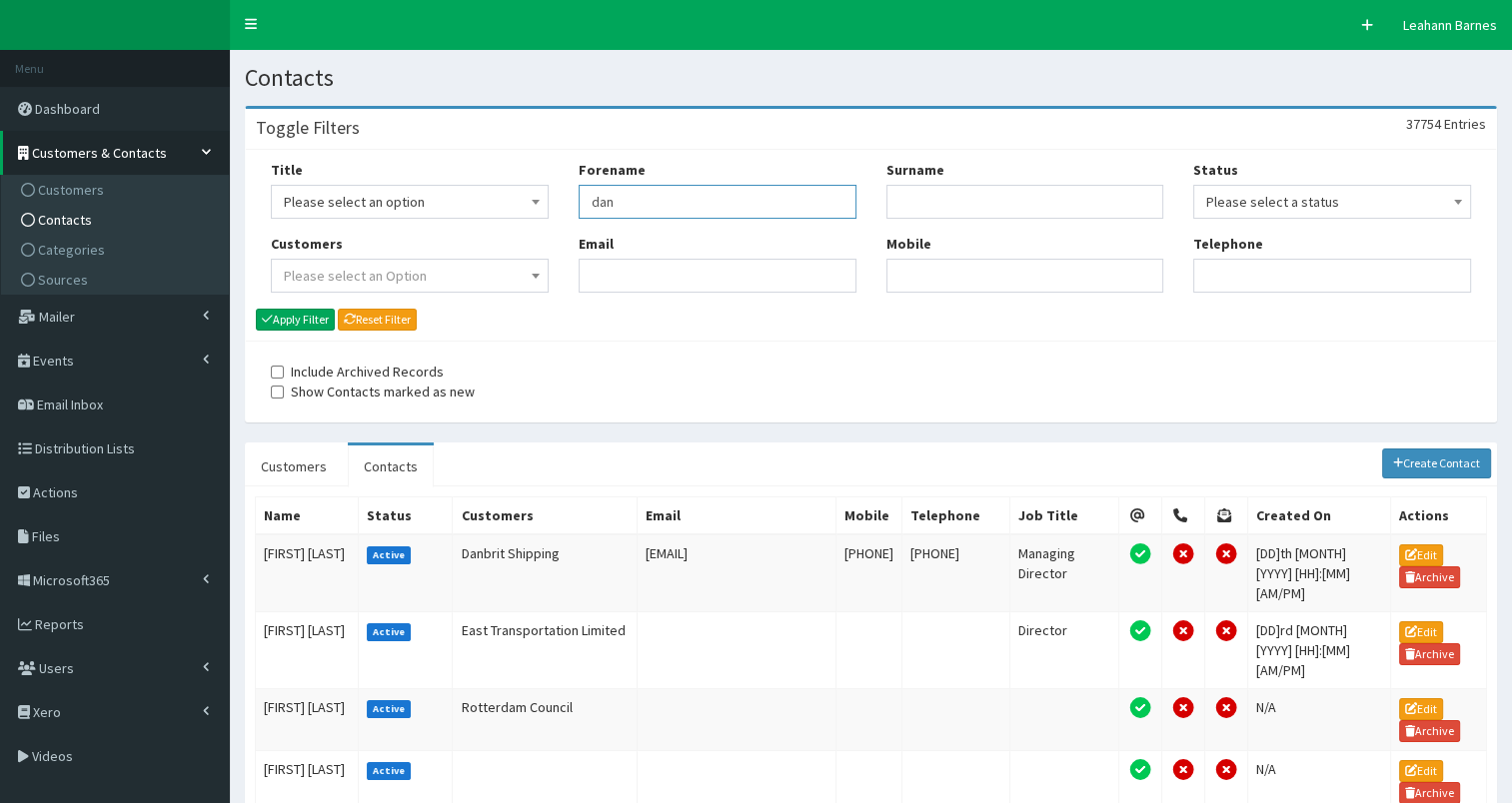 type on "dan" 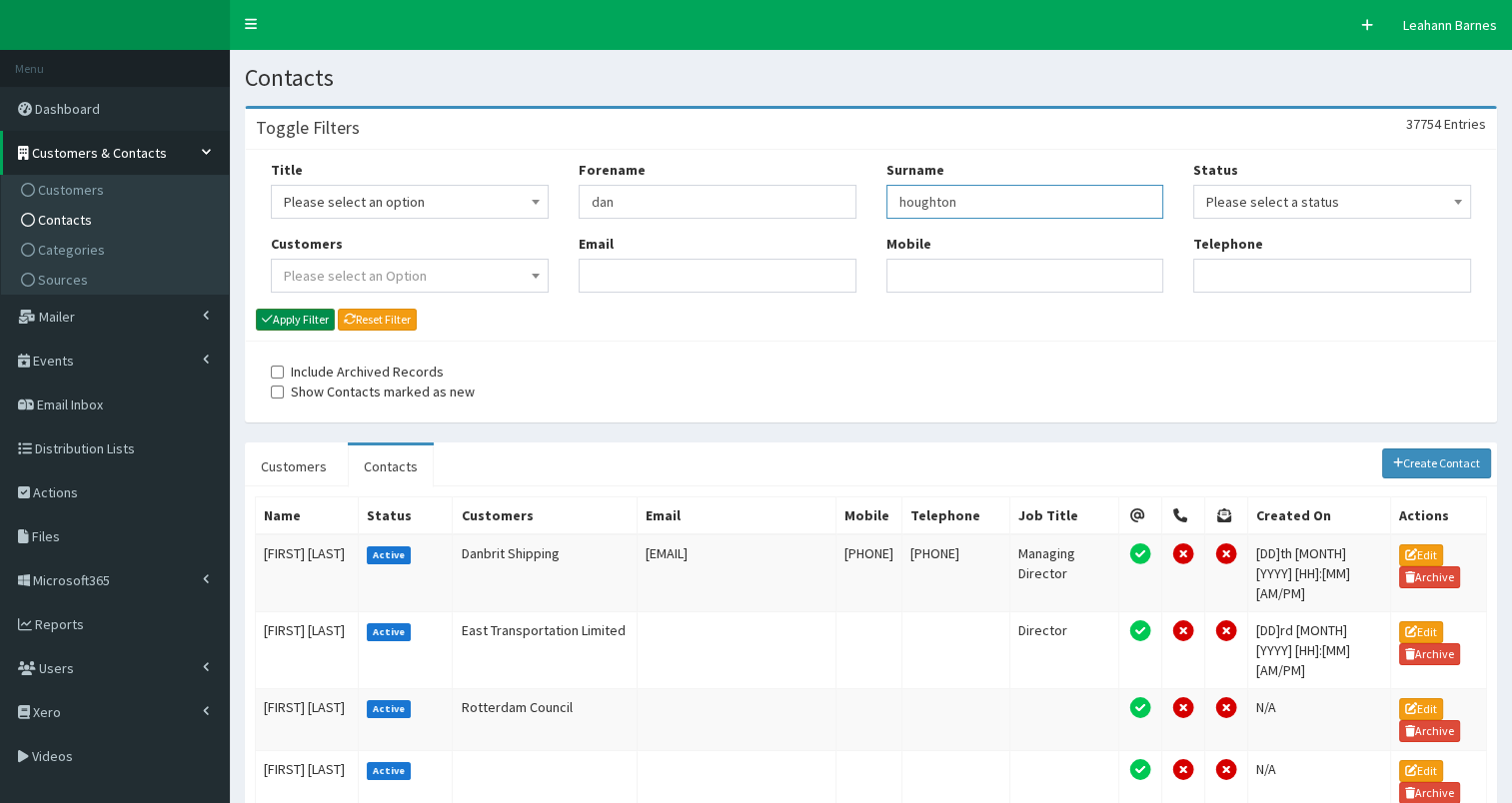 type on "houghton" 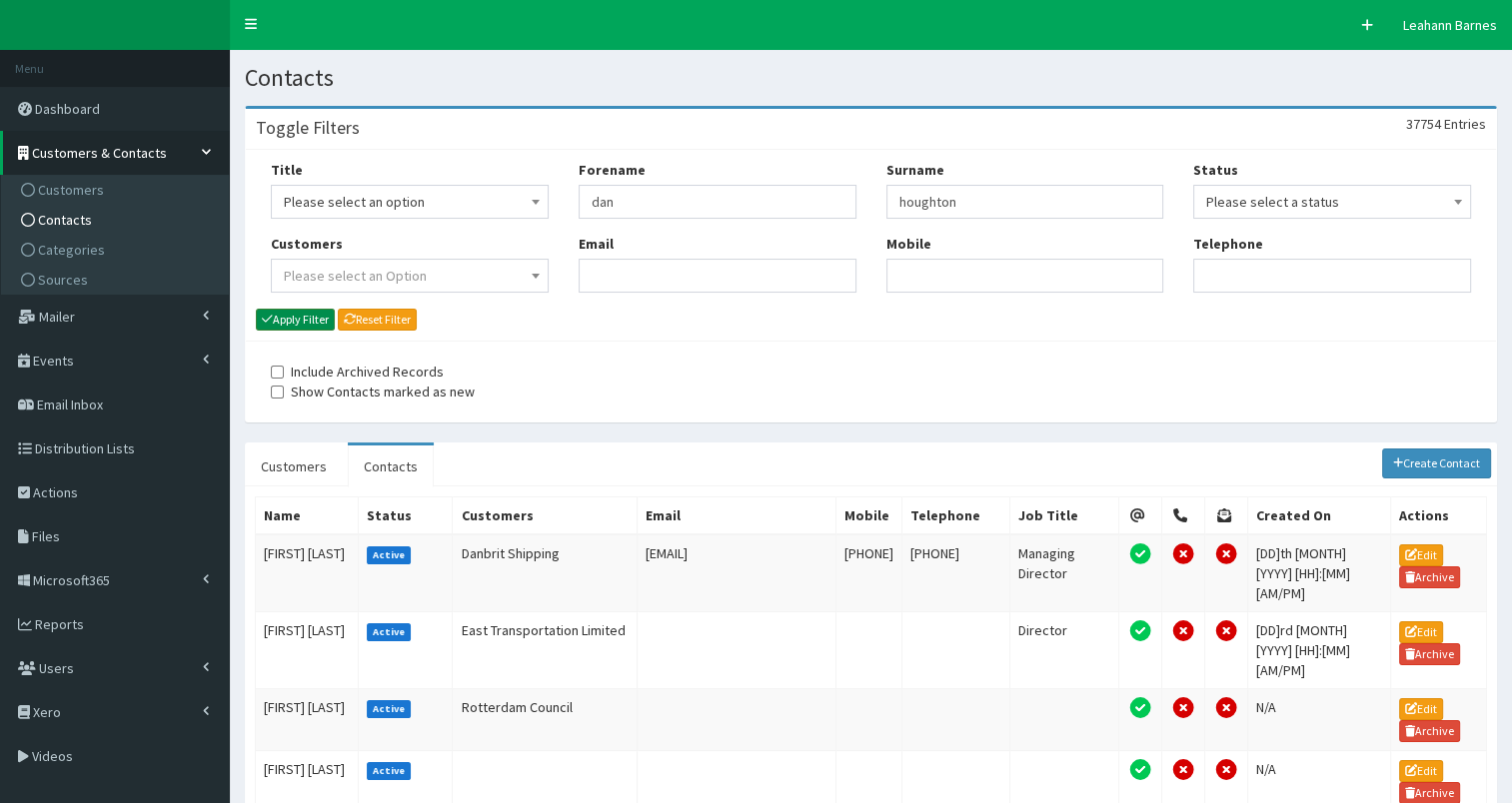 click on "Apply Filter" at bounding box center (295, 320) 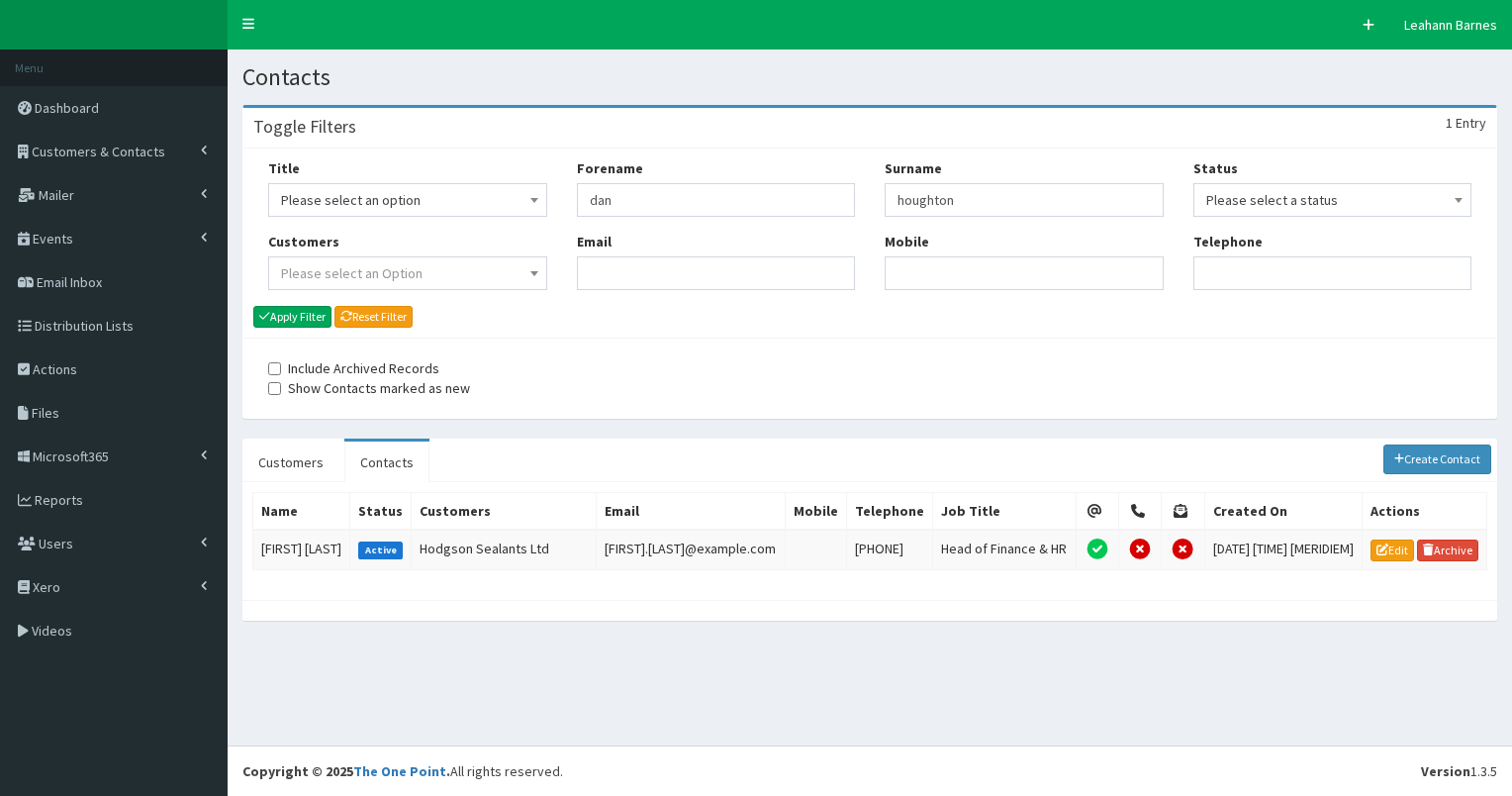 scroll, scrollTop: 0, scrollLeft: 0, axis: both 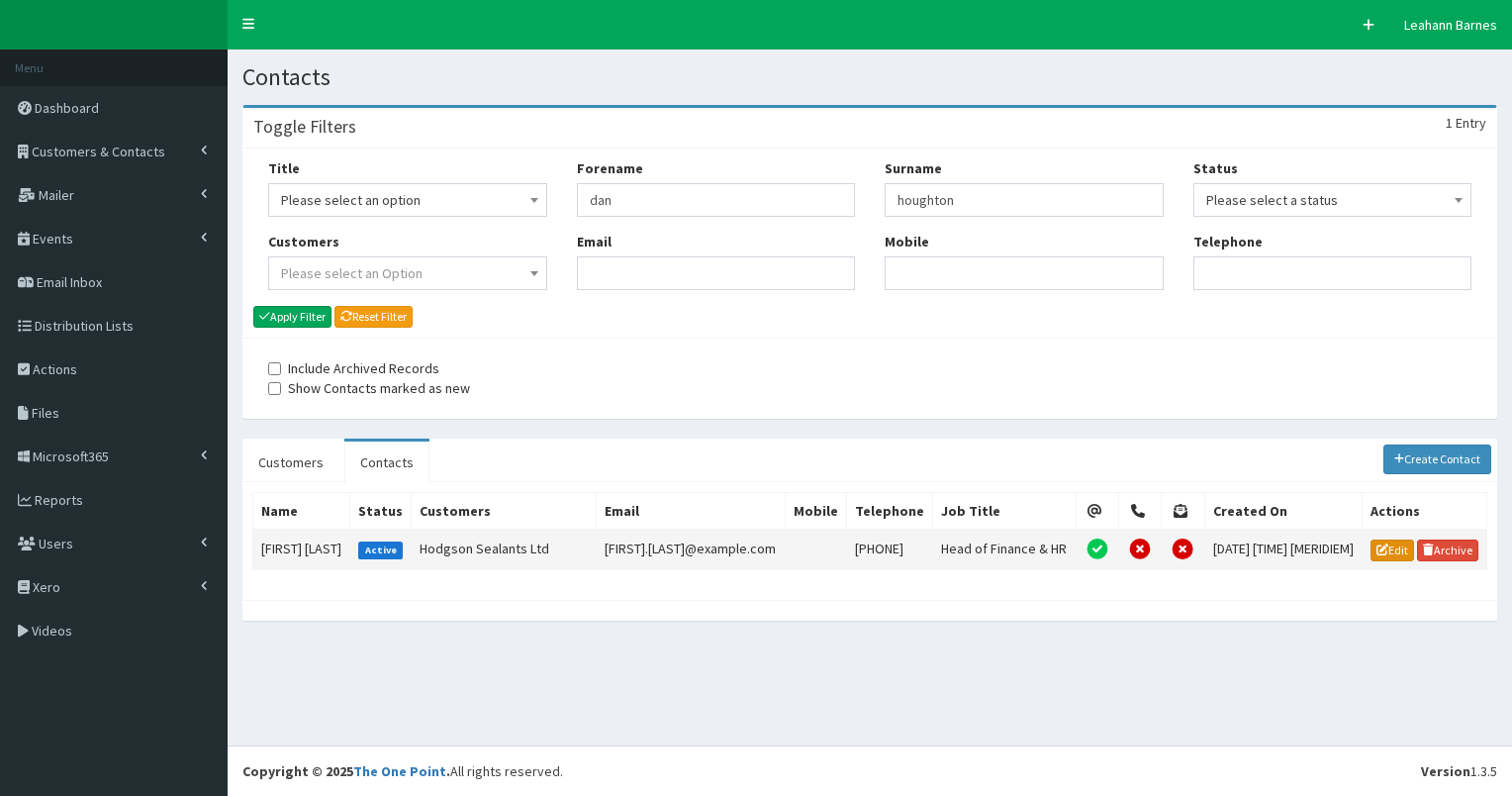 click on "Edit" at bounding box center (1392, 550) 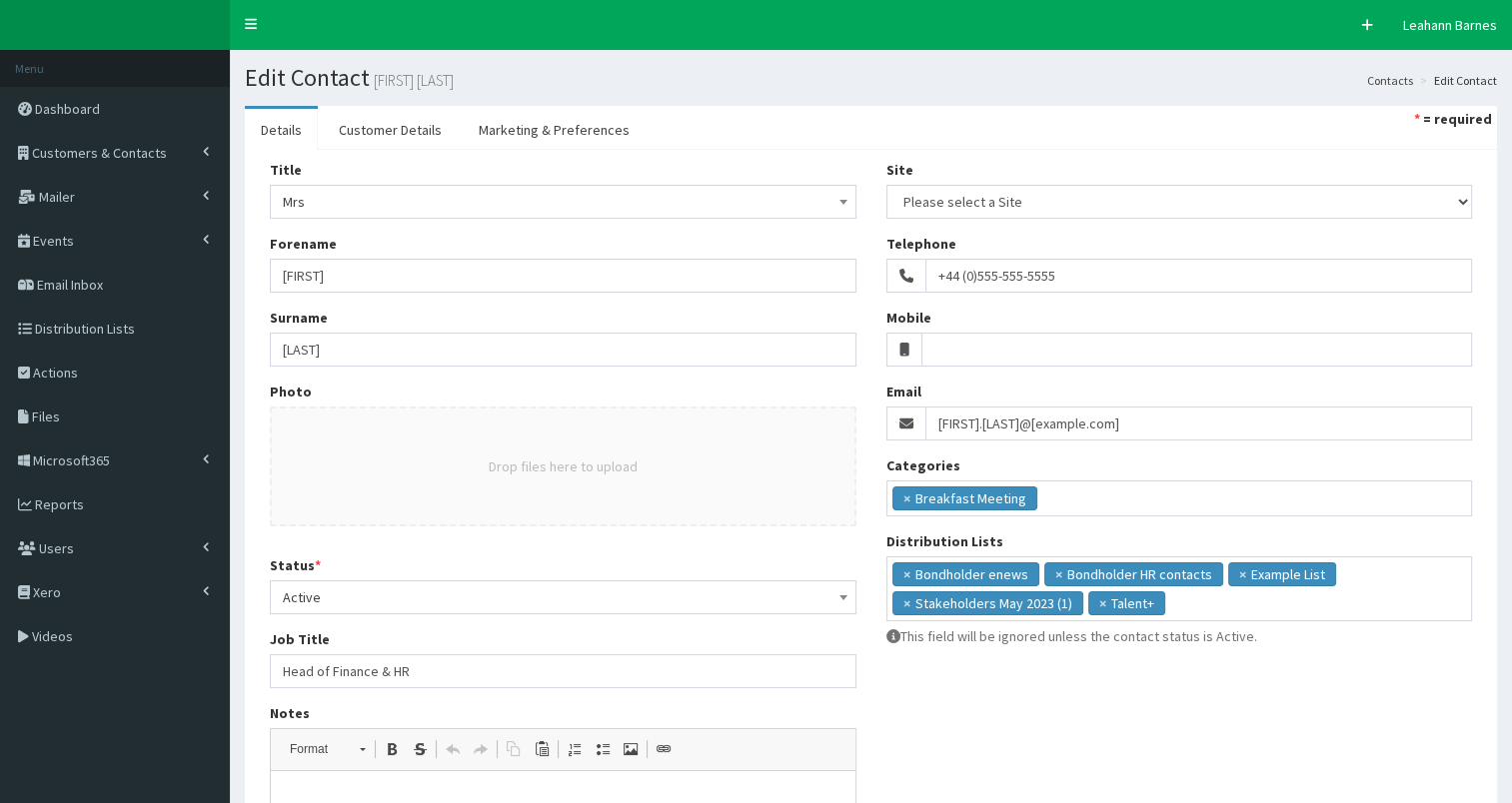scroll, scrollTop: 0, scrollLeft: 0, axis: both 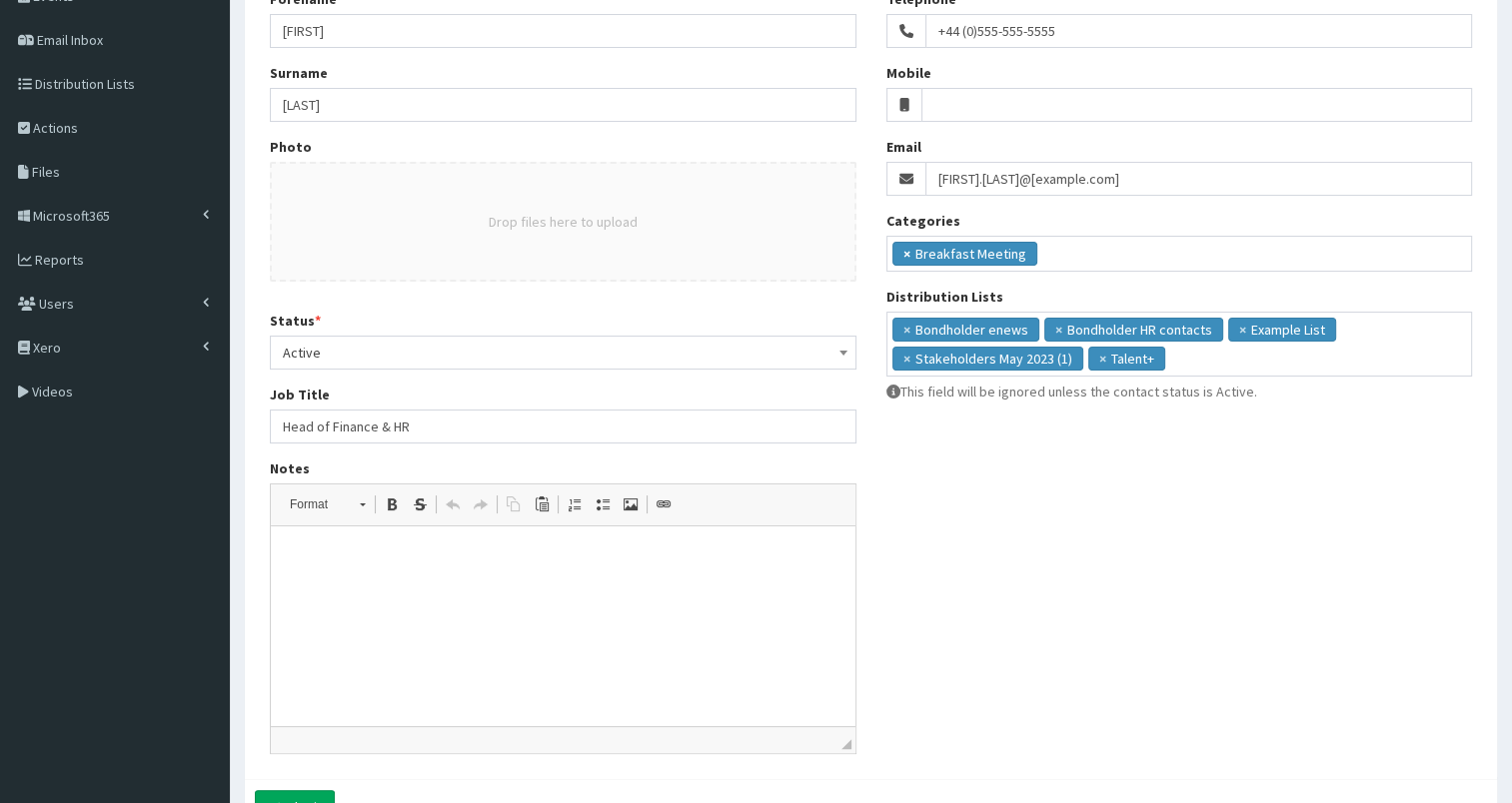 click on "×" at bounding box center (906, 254) 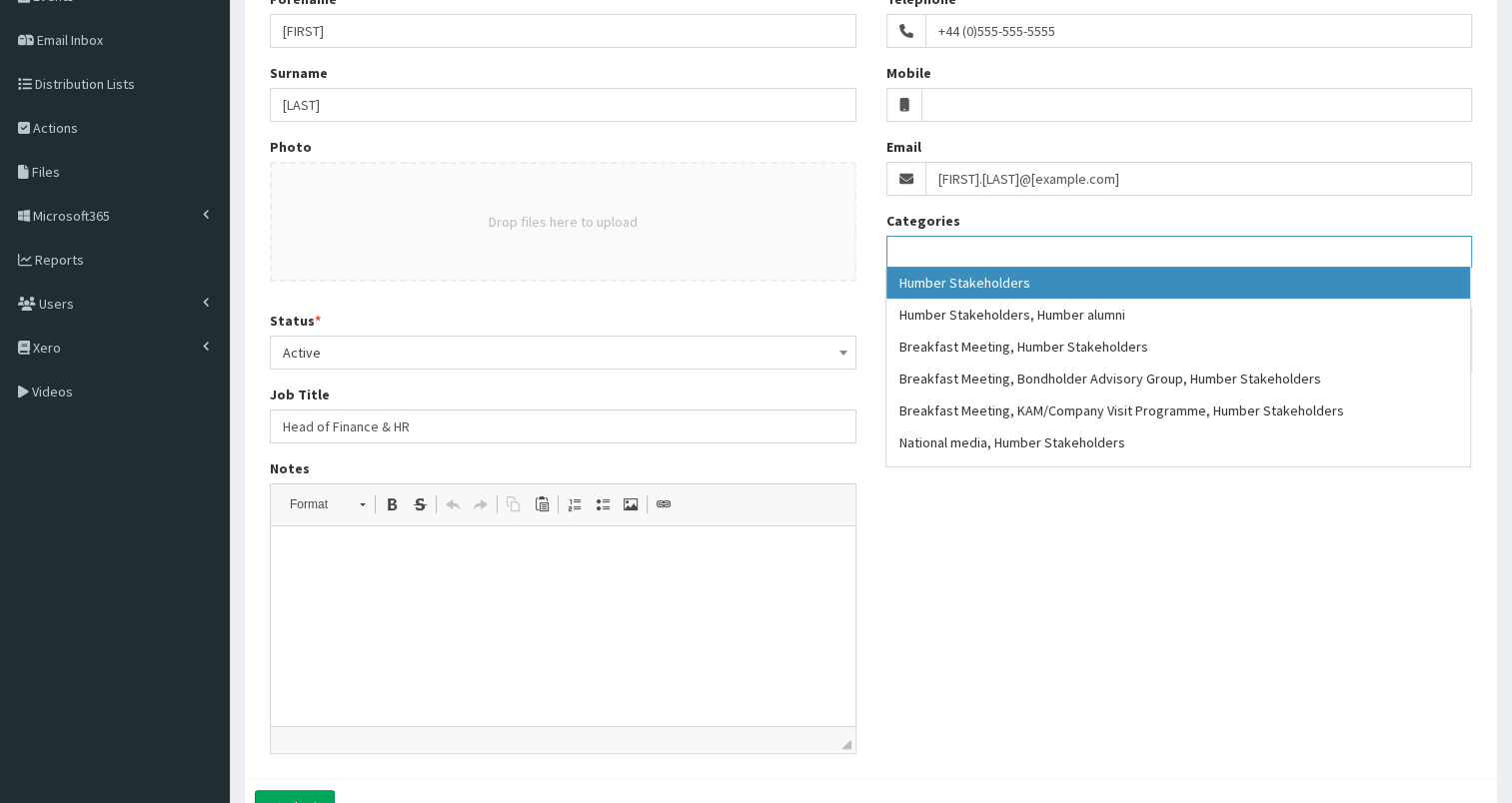 scroll, scrollTop: 112, scrollLeft: 0, axis: vertical 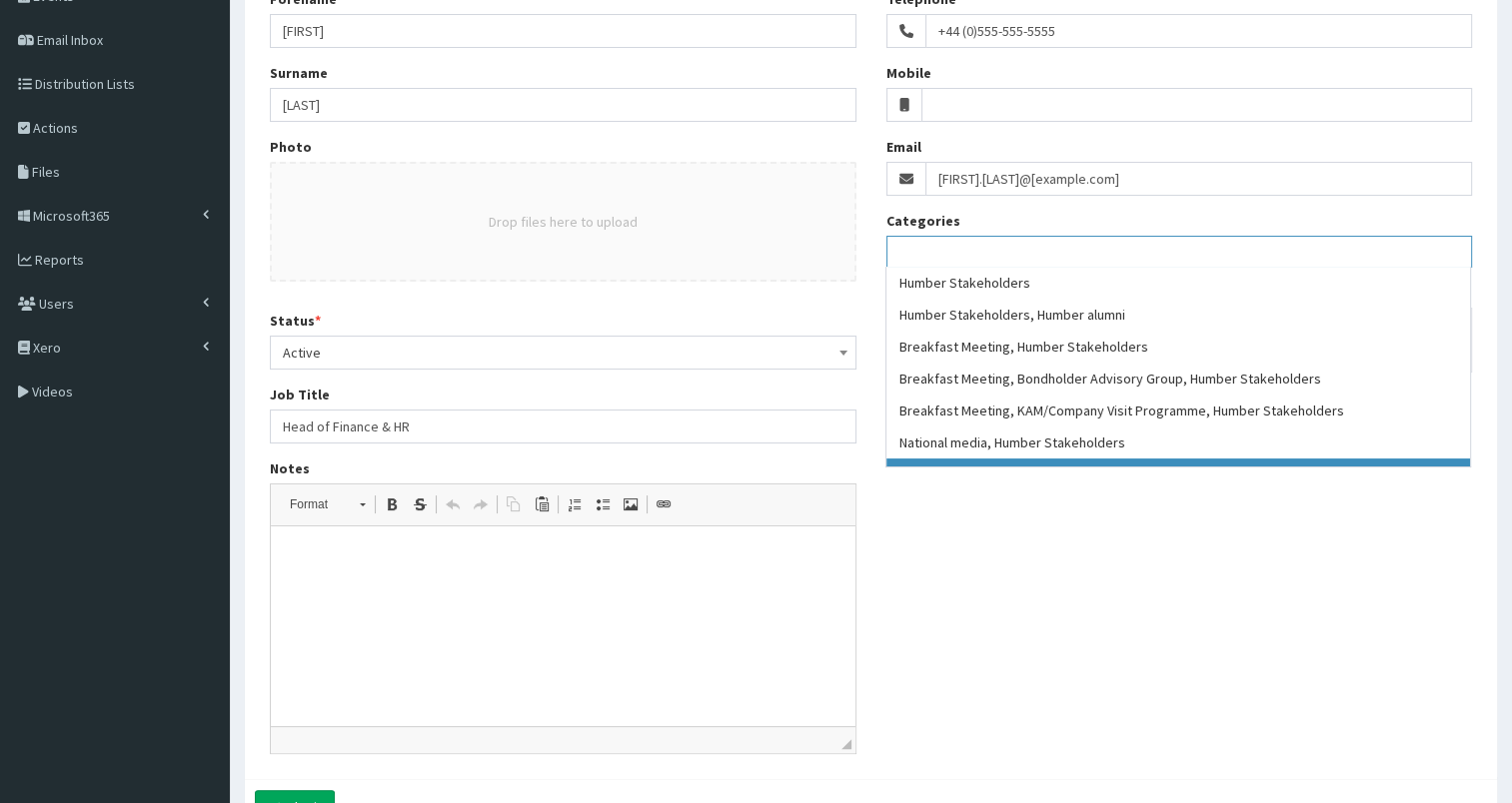 click on "Title
Please select an option
Mr
Mrs
Ms
Miss
Dr
MP
QC
MBE
MEP
CBE
Cllr
Professor
Rt Hon
Rt Hon Dame
Baroness
Sir
Reverend KC Rt Hon Sir Mrs
Photo" at bounding box center [870, 342] 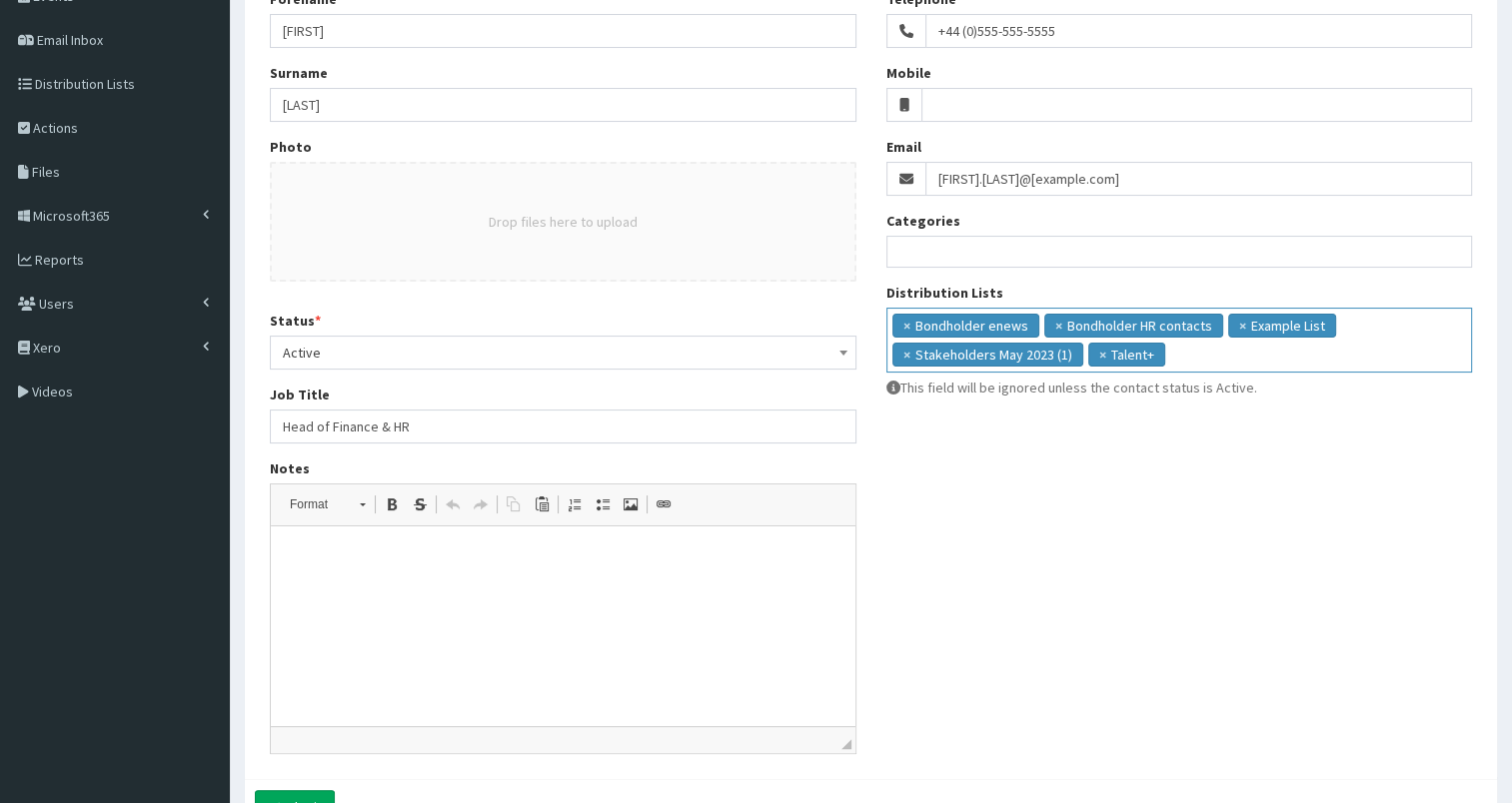 click on "Bondholder enews Bondholder HR contacts Example List Stakeholders May 2023 (1) Talent+" at bounding box center [1179, 338] 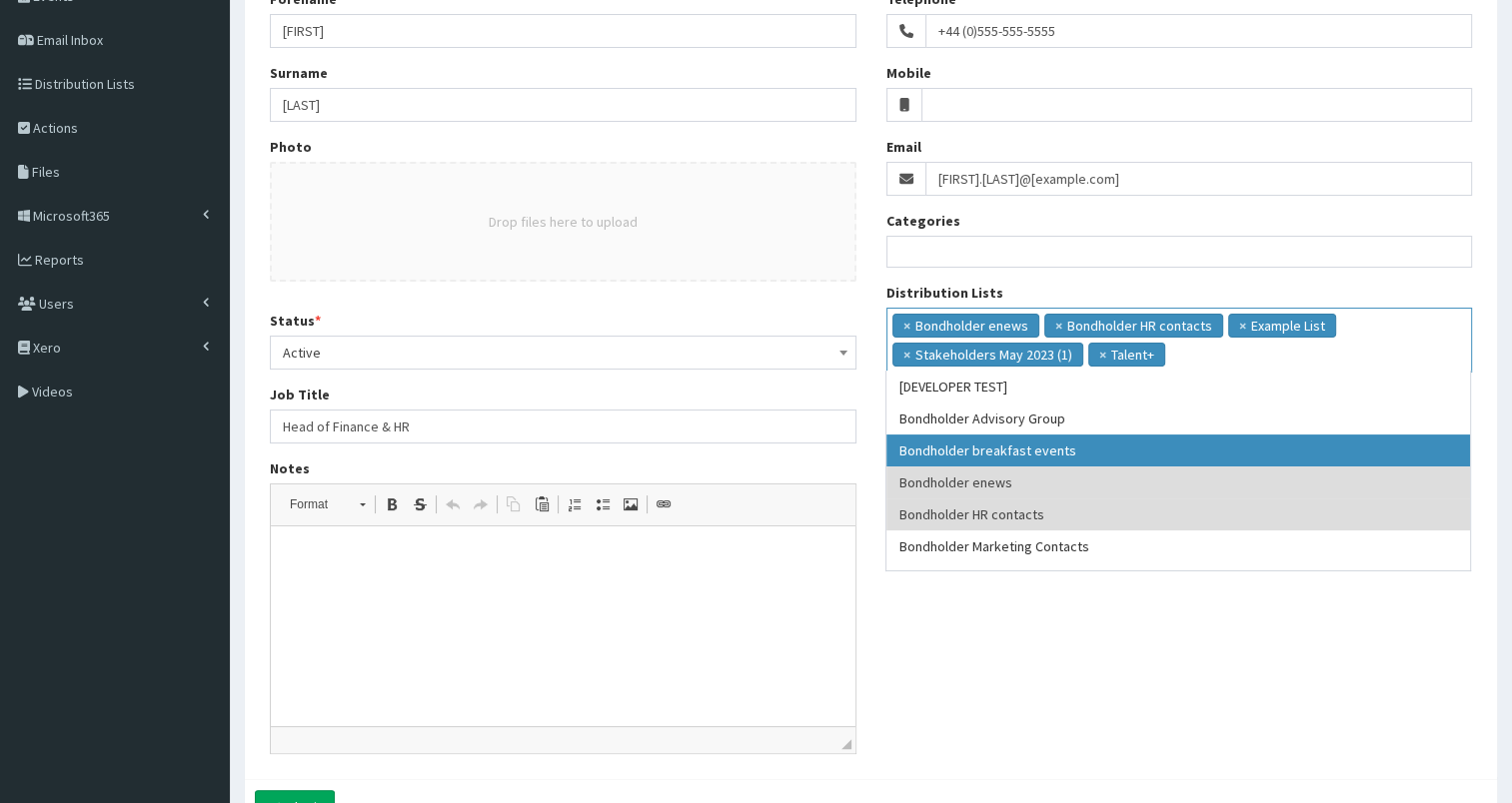 select on "99" 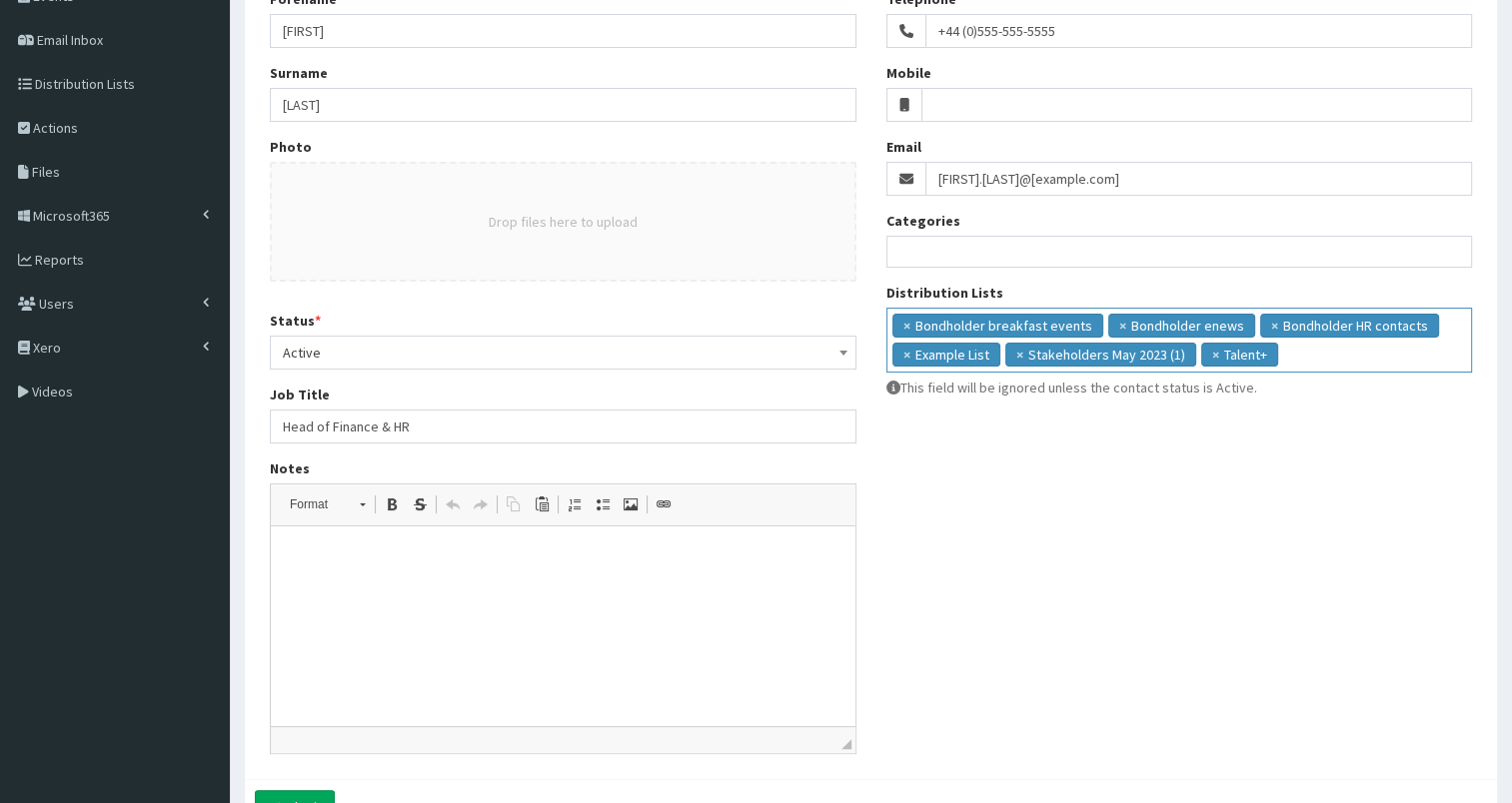 scroll, scrollTop: 56, scrollLeft: 0, axis: vertical 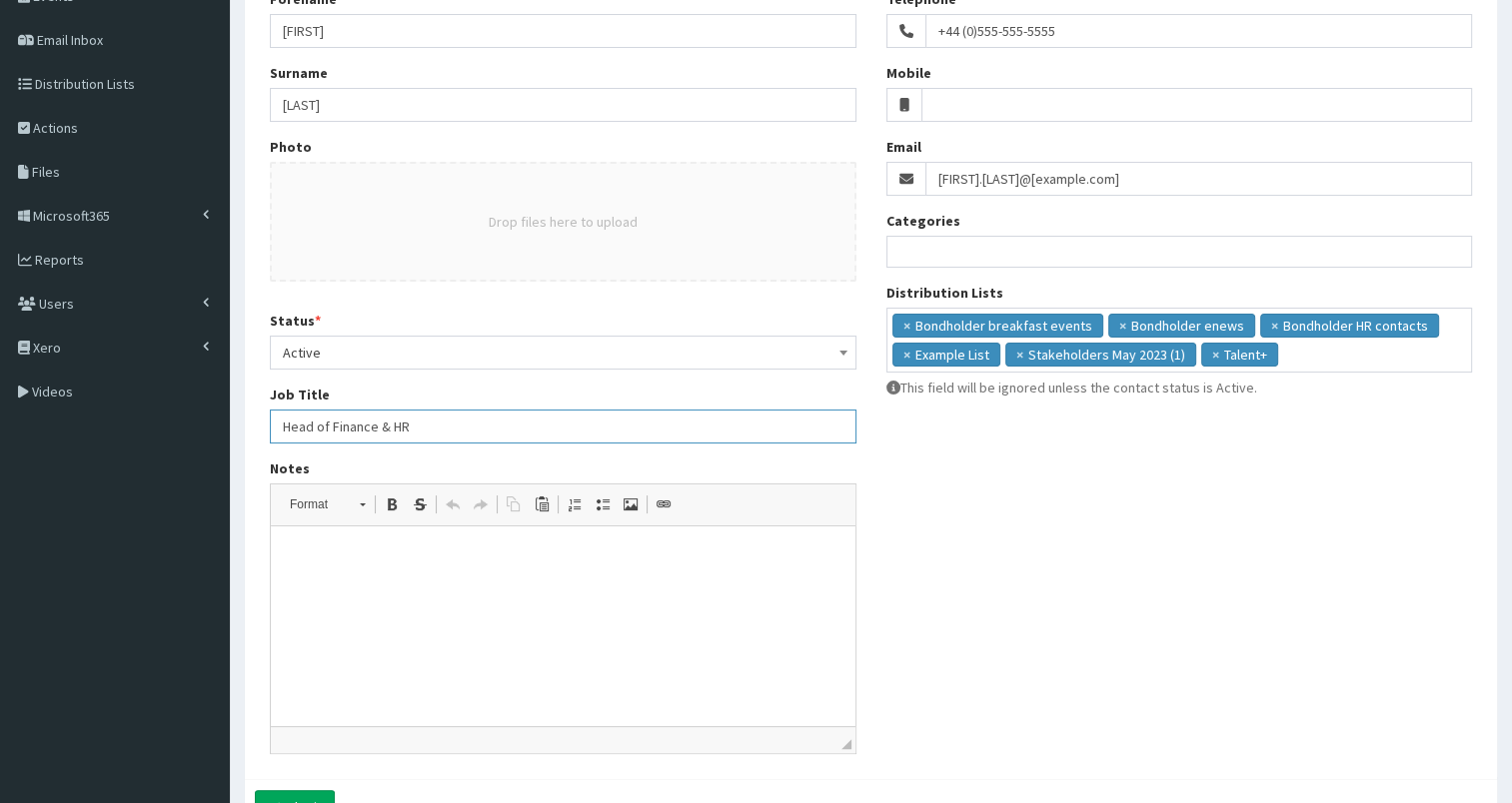 drag, startPoint x: 279, startPoint y: 424, endPoint x: 489, endPoint y: 425, distance: 210.00238 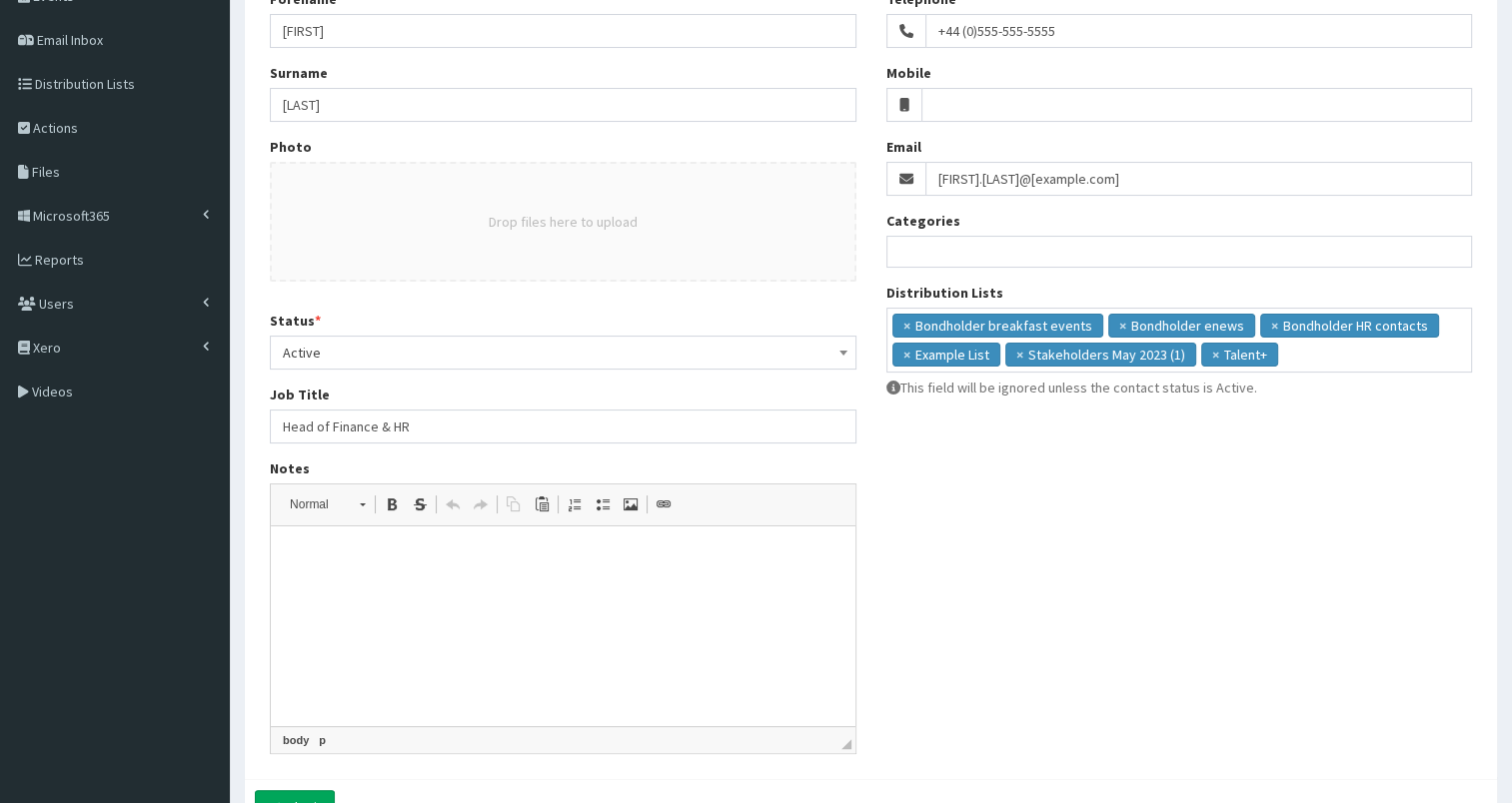 click at bounding box center (563, 556) 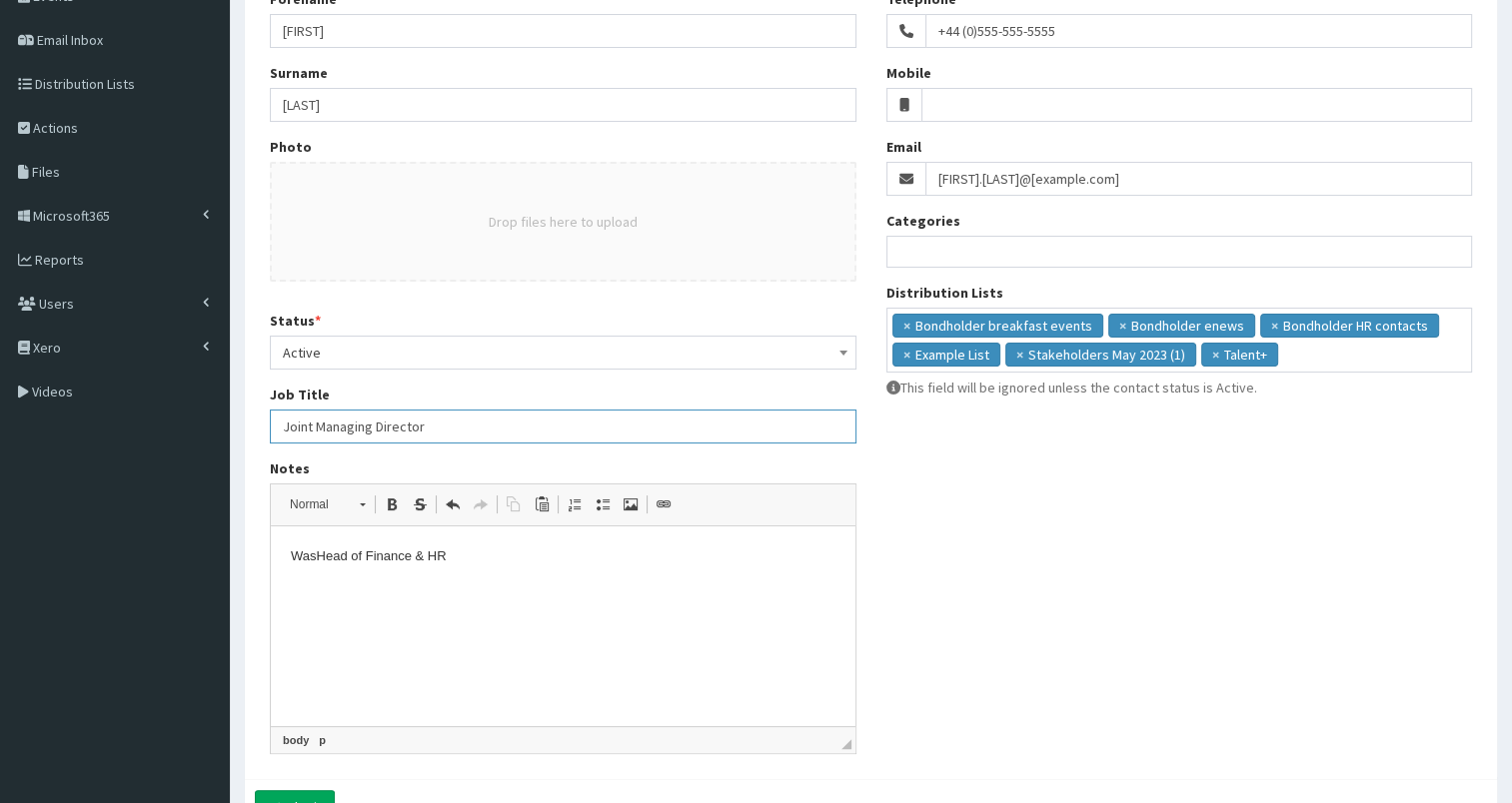 scroll, scrollTop: 360, scrollLeft: 0, axis: vertical 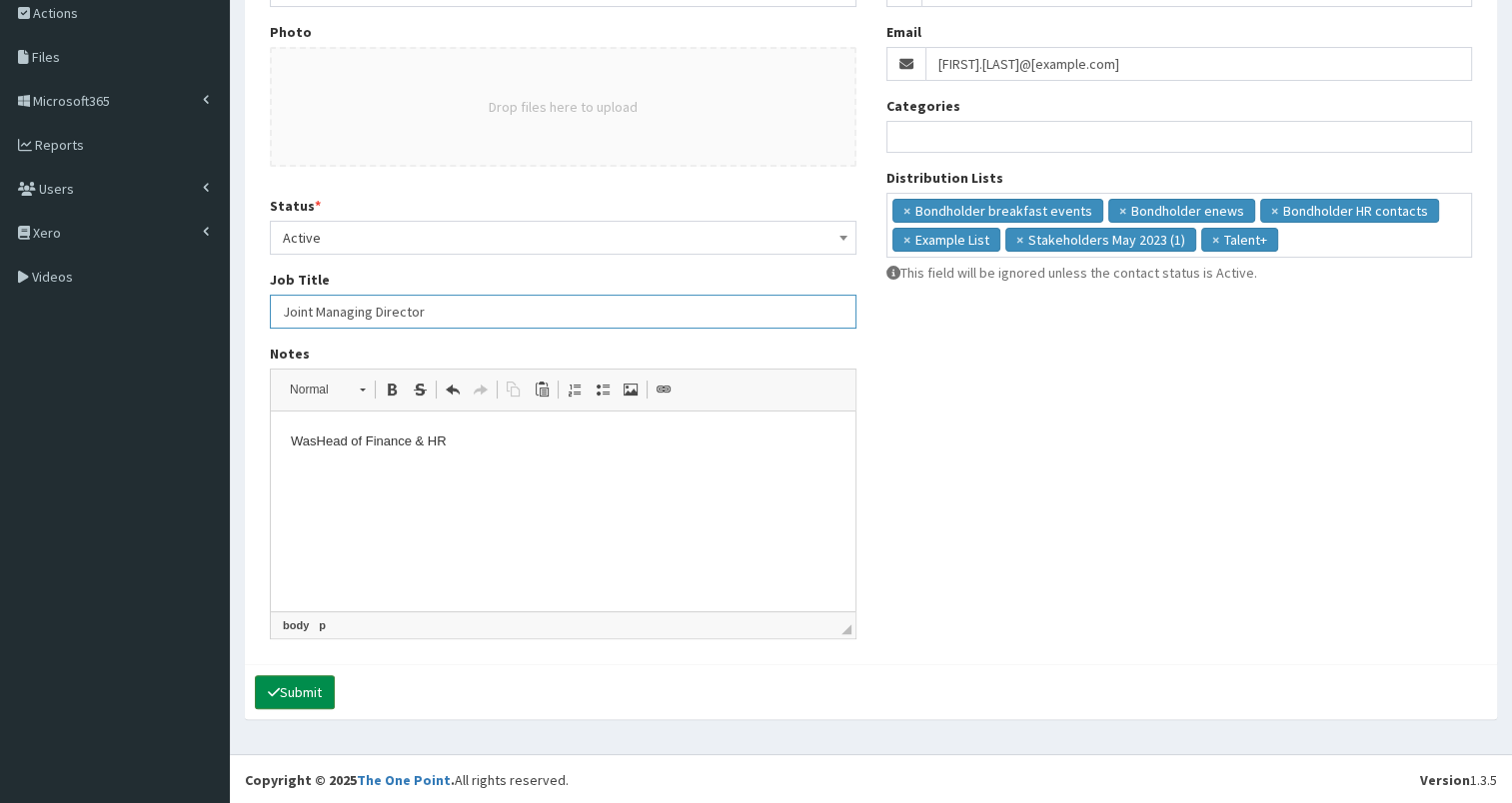 type on "[TITLE] [TITLE] [TITLE]" 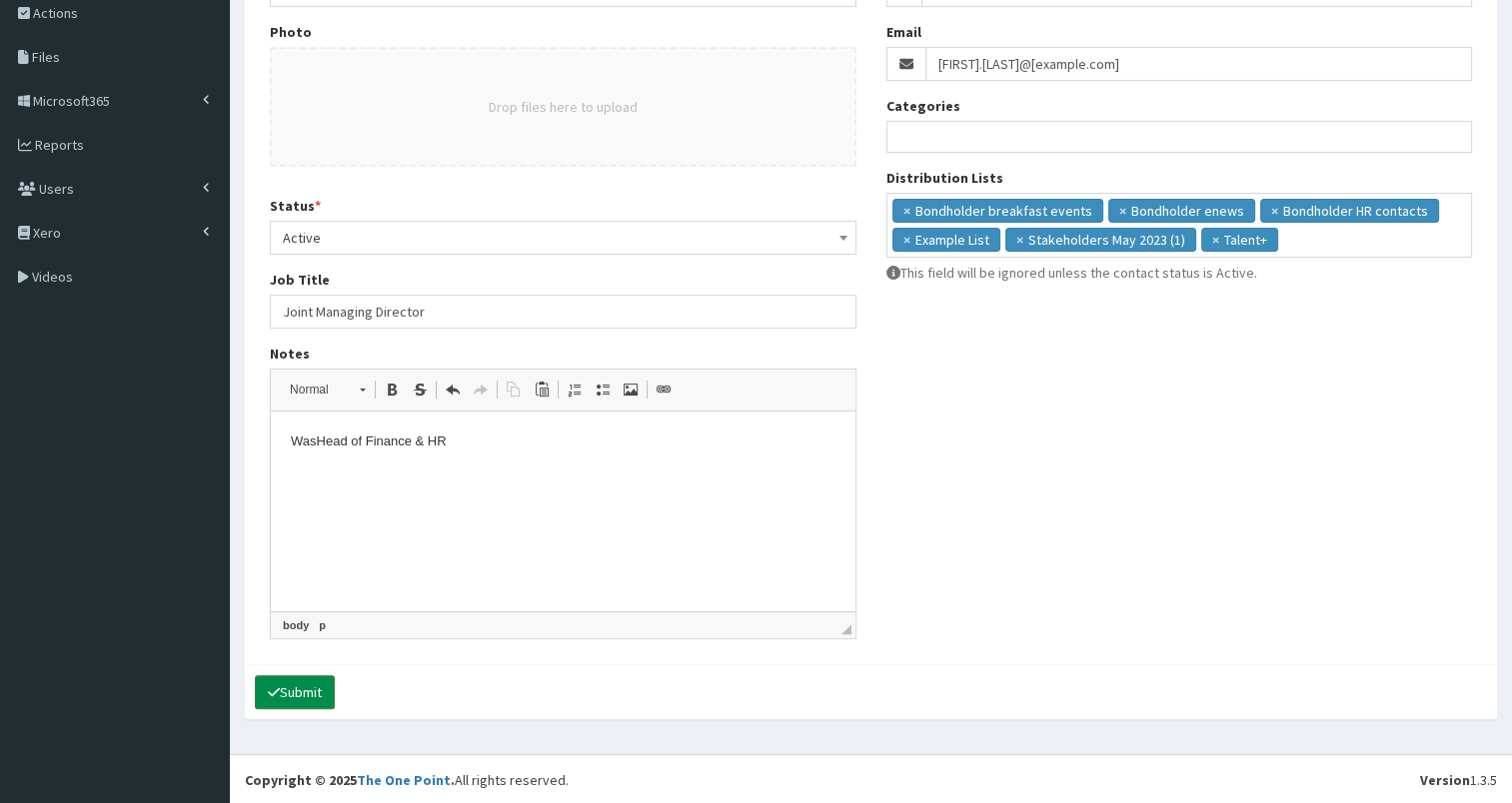 click on "Submit" at bounding box center [295, 692] 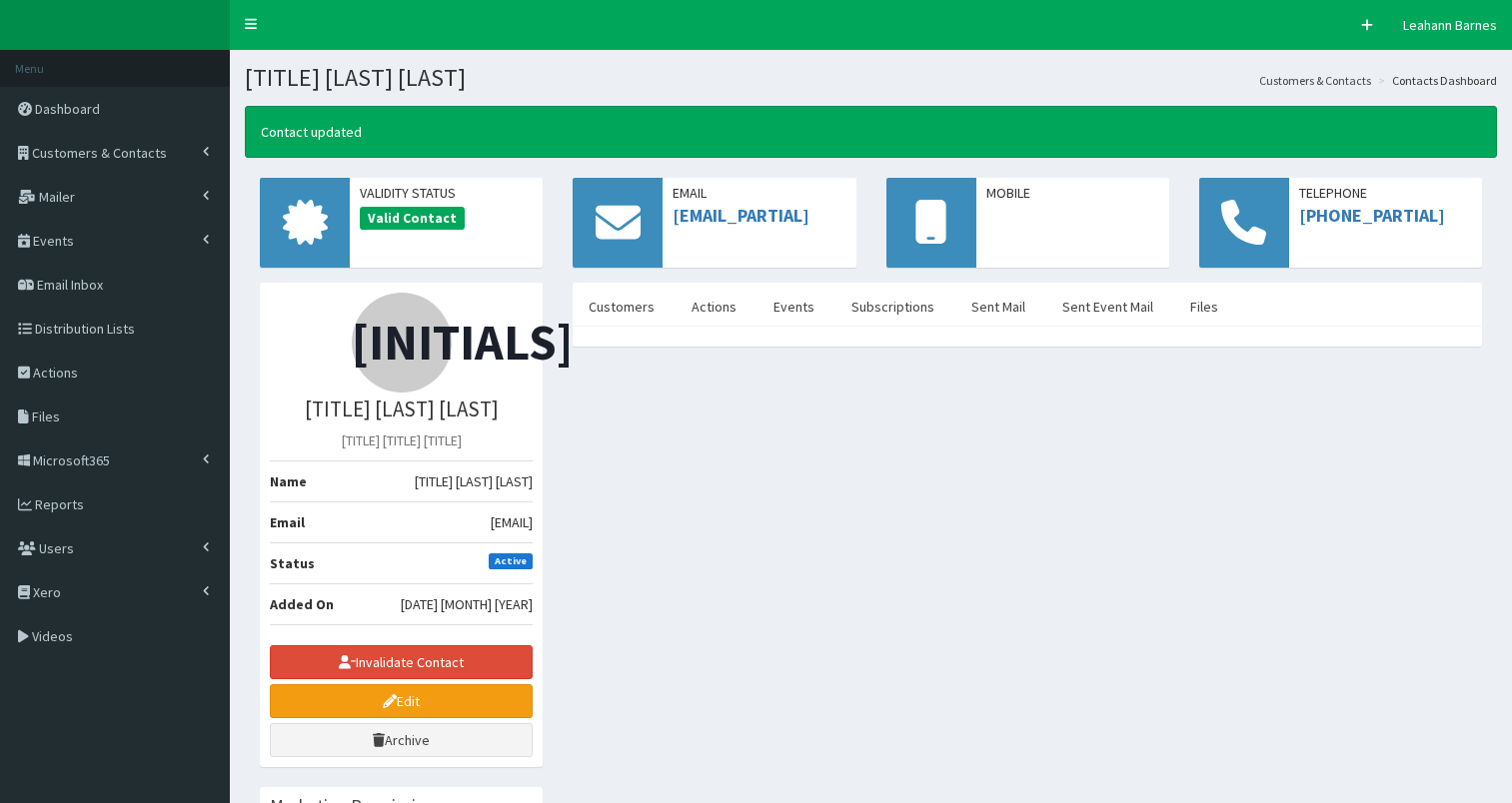 scroll, scrollTop: 0, scrollLeft: 0, axis: both 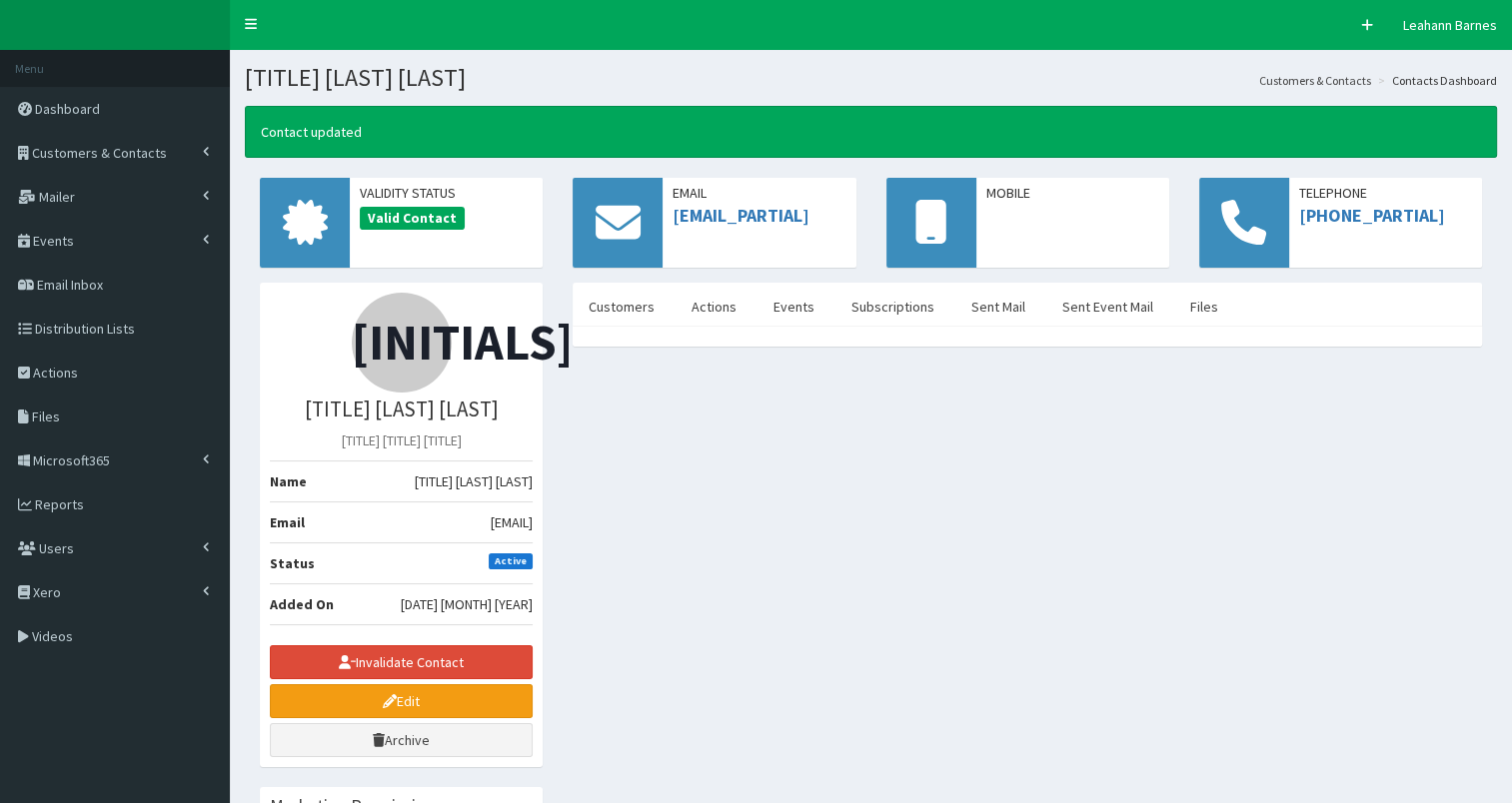 click on "[INITIALS]
[TITLE] [LAST] [LAST]
[TITLE] [TITLE]
[NAME]   [TITLE] [LAST] [LAST]
[EMAIL]   [EMAIL]
[STATUS]   [STATUS]
[ADDED] [ON]   [DAY] [MONTH] [YEAR]
[ACTION] [CONTACT]
[ACTION]  [ACTION]  [ACTION]" at bounding box center (870, 833) 